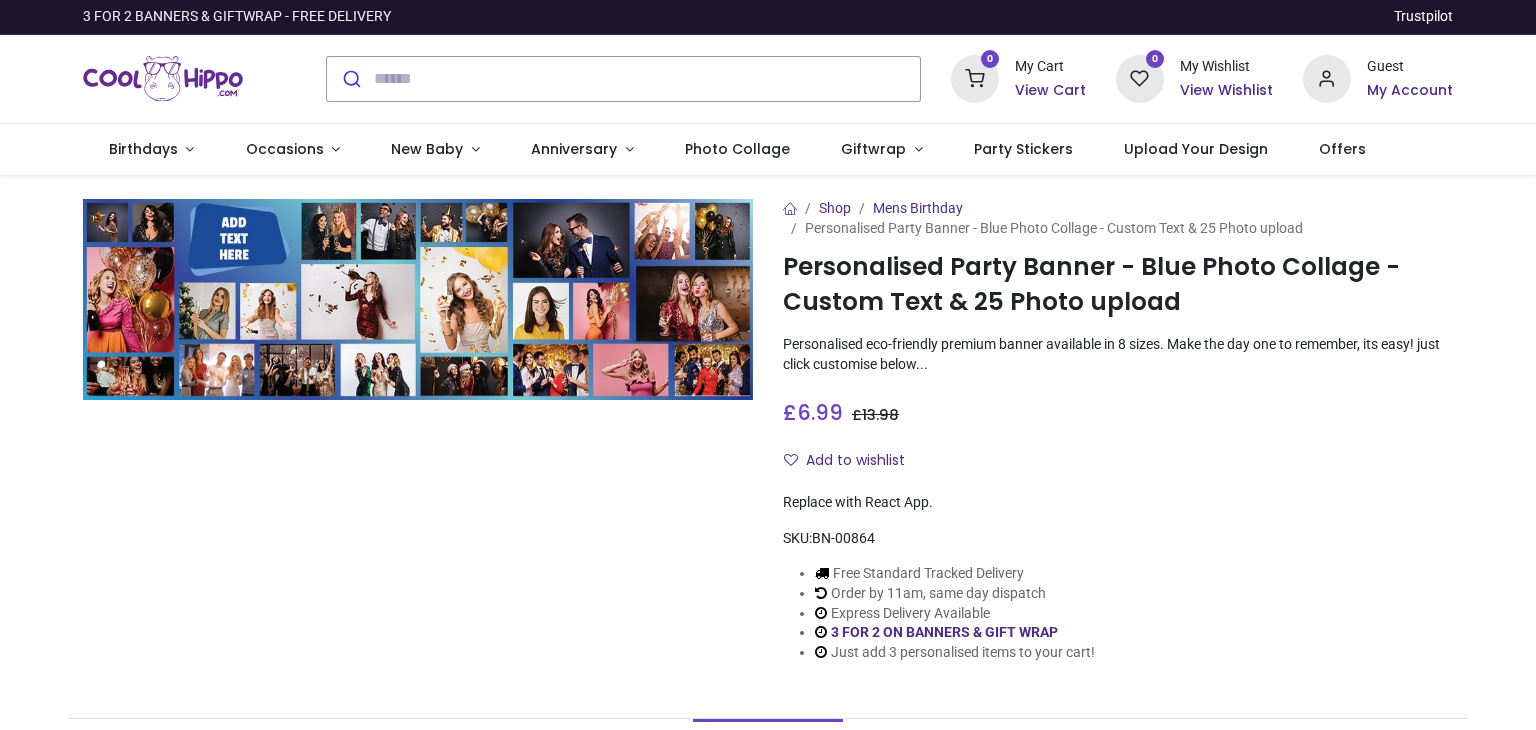 scroll, scrollTop: 0, scrollLeft: 0, axis: both 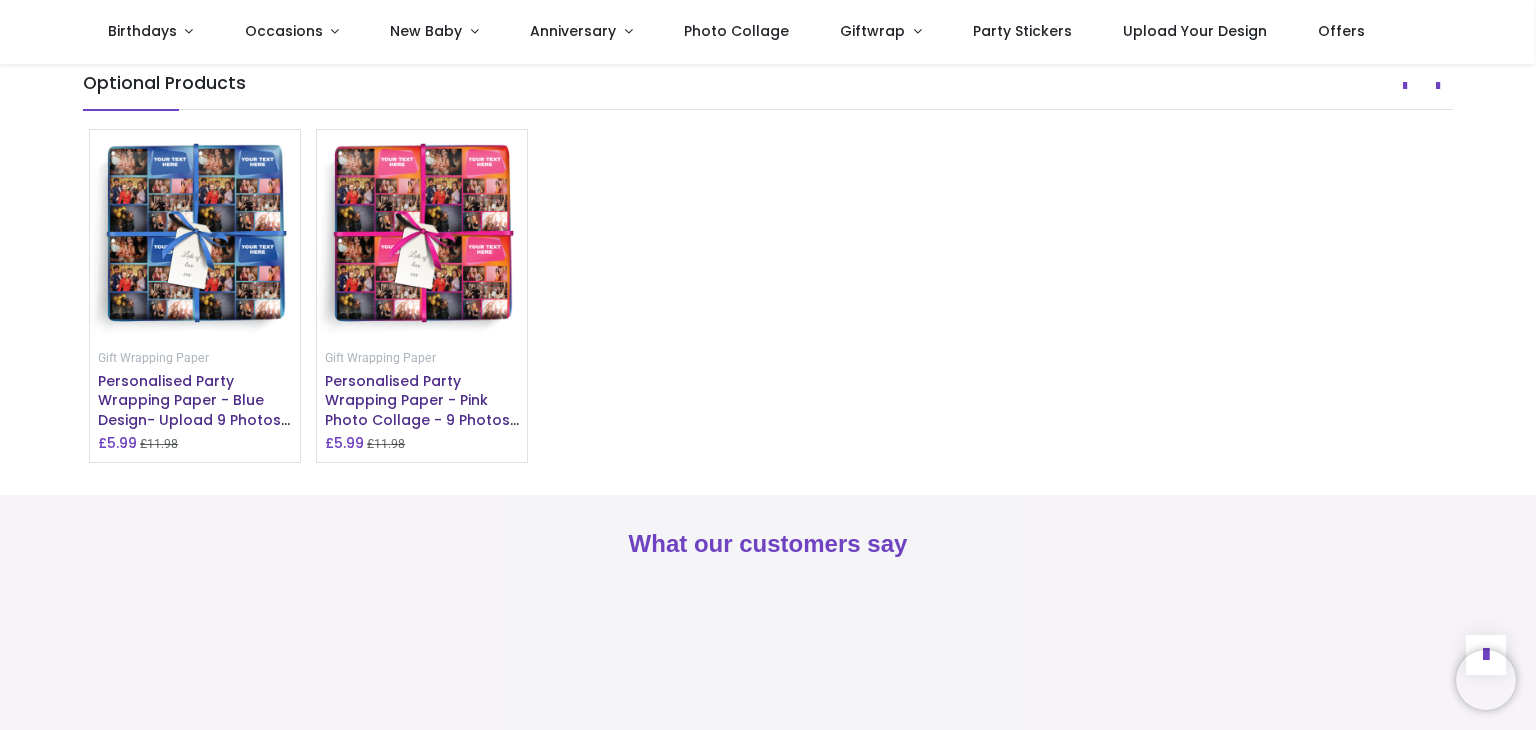 click on "Personalised Party Banner - Photo Collage - 23 Photo Upload" at bounding box center (414, -24) 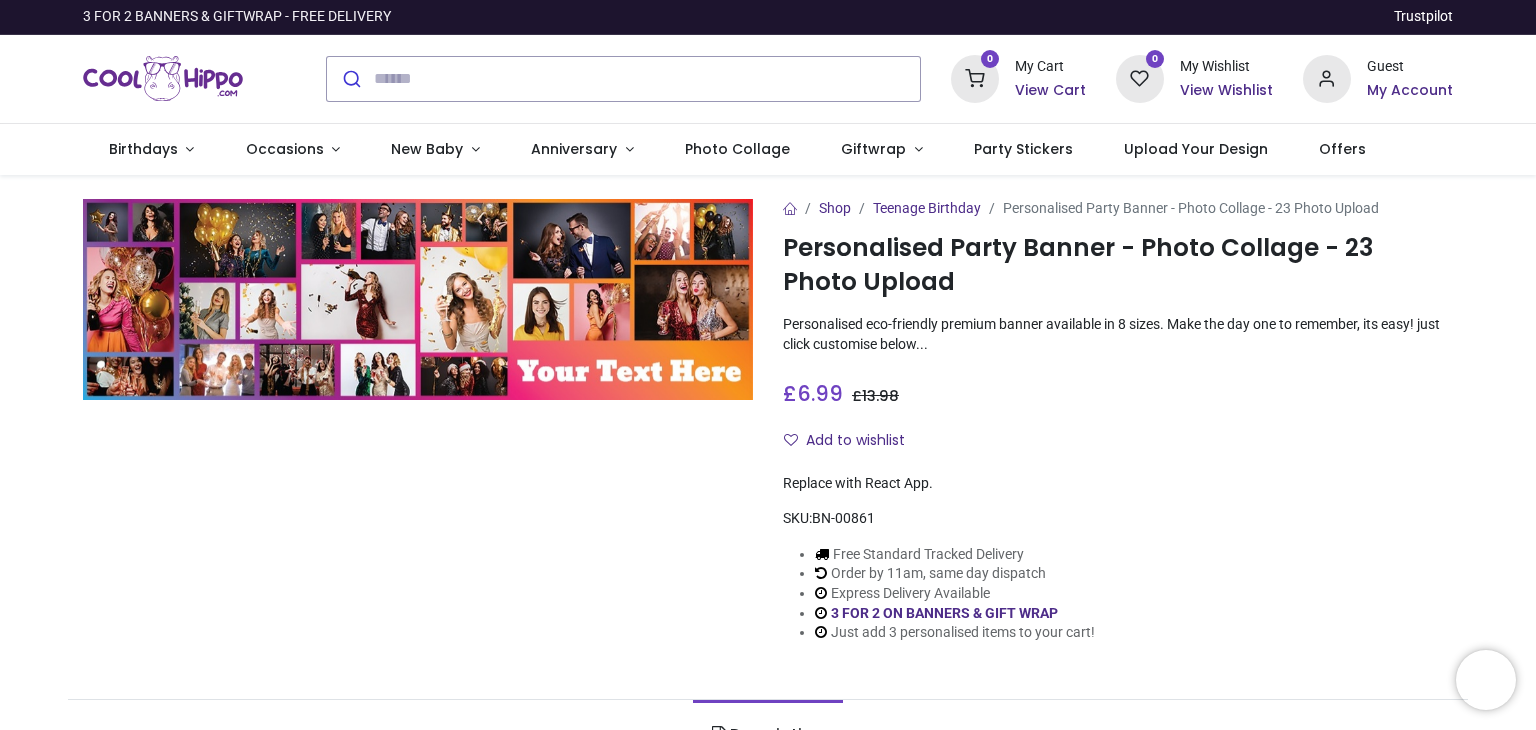 scroll, scrollTop: 0, scrollLeft: 0, axis: both 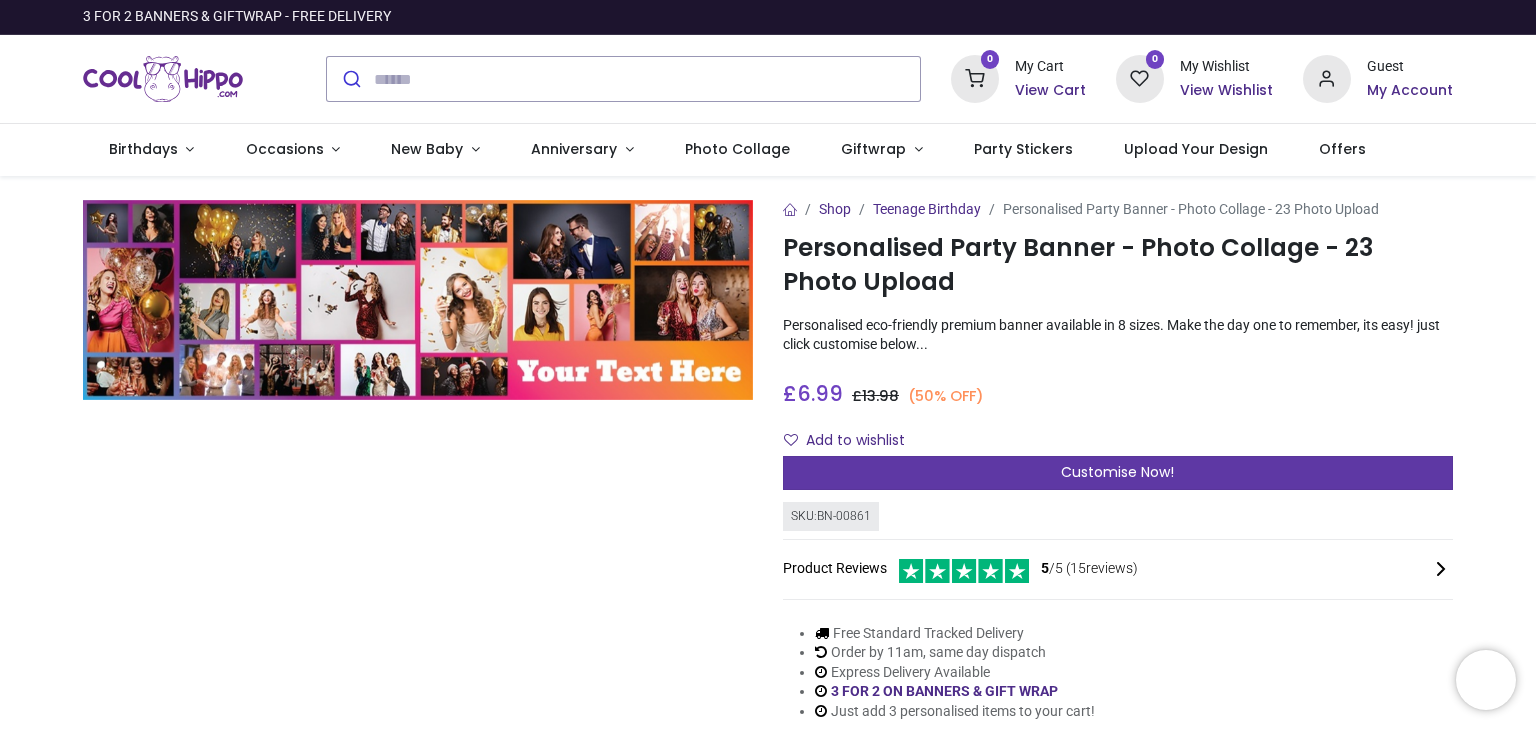click on "Customise Now!" at bounding box center (1117, 472) 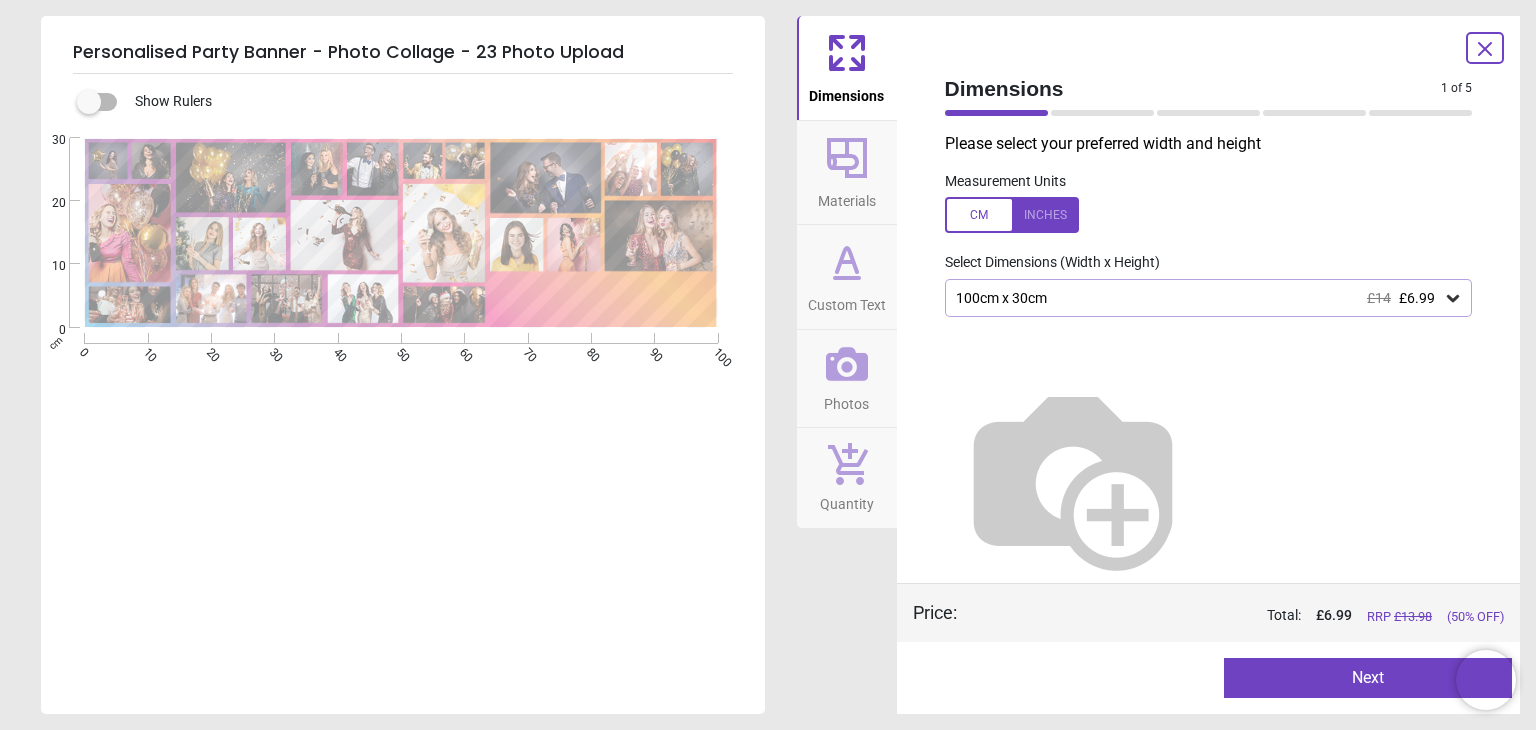click at bounding box center [1012, 215] 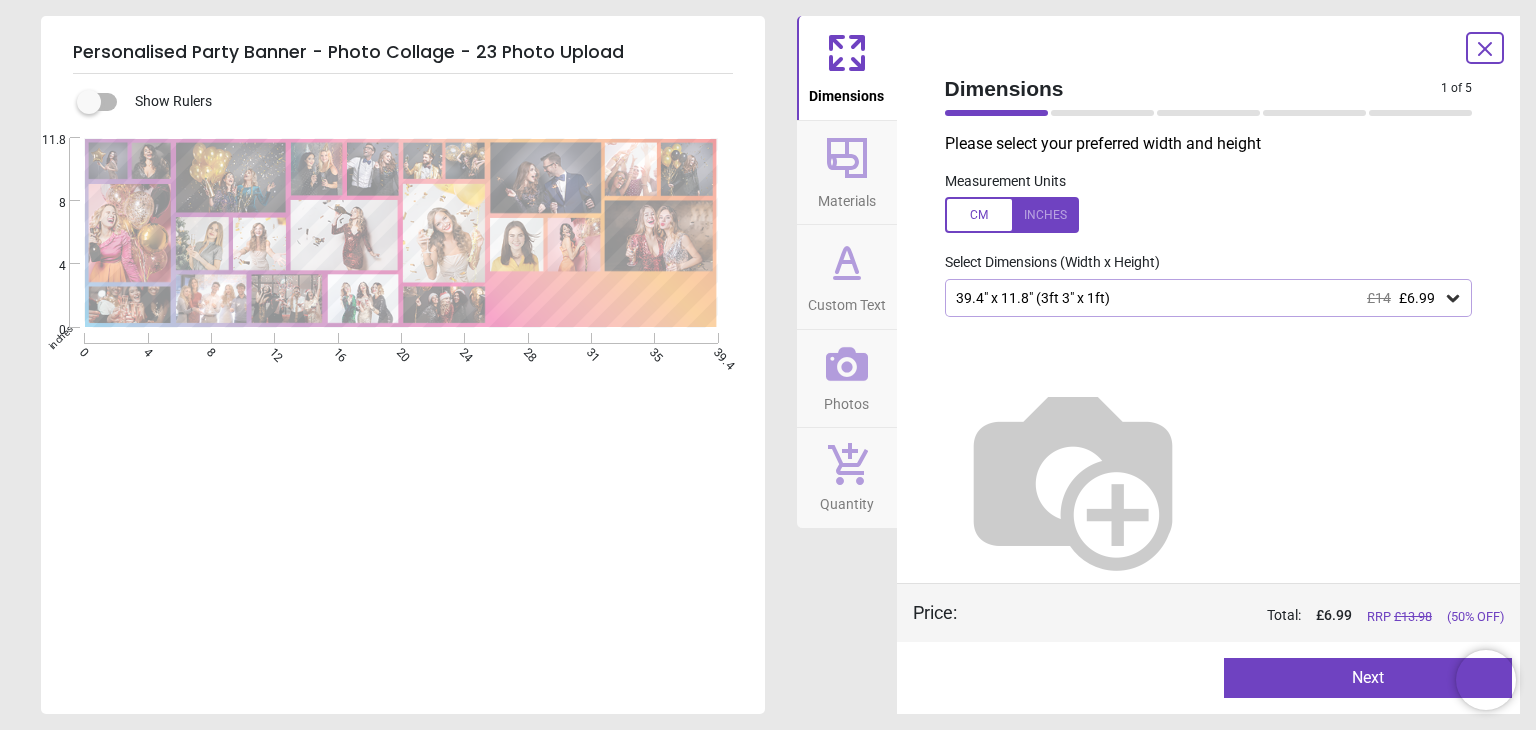 click 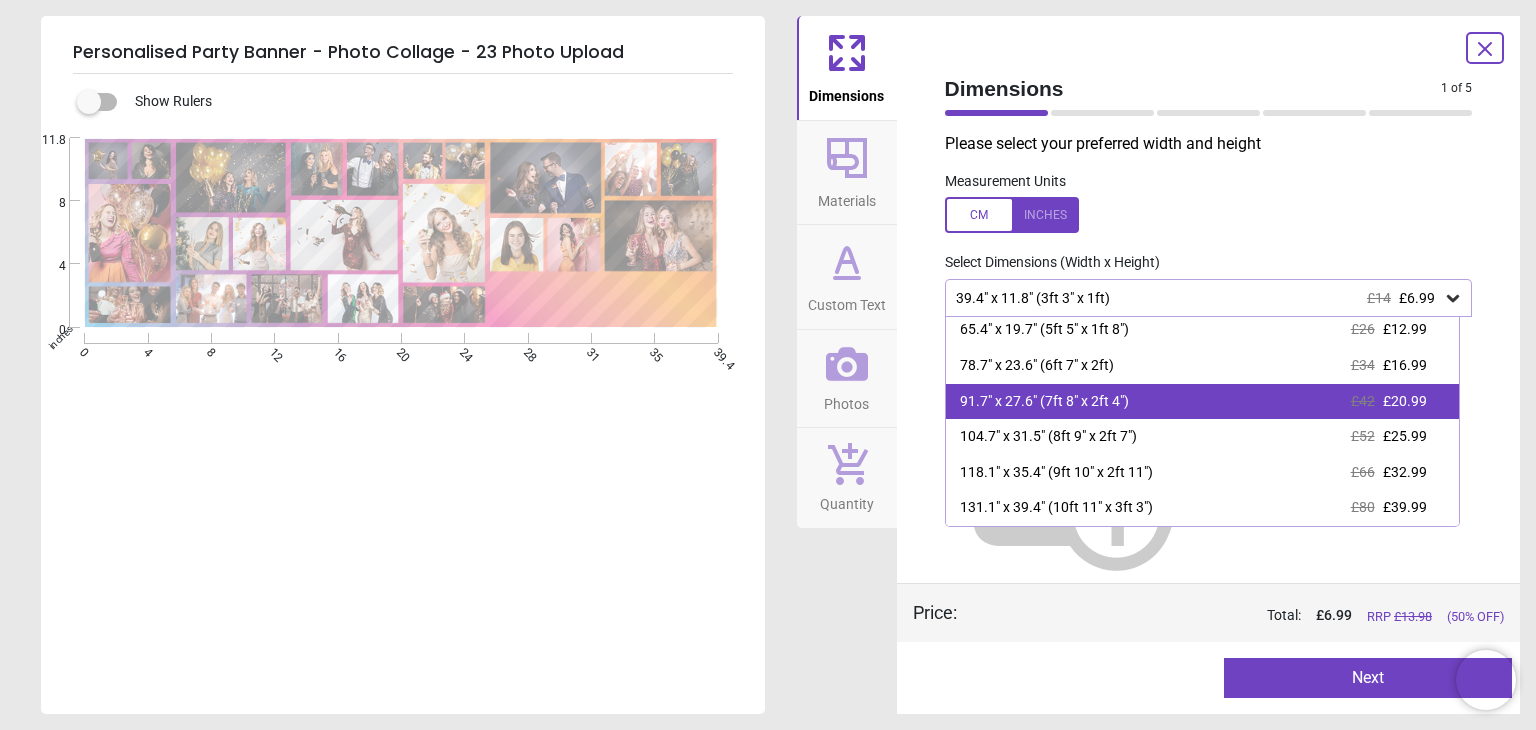 scroll, scrollTop: 0, scrollLeft: 0, axis: both 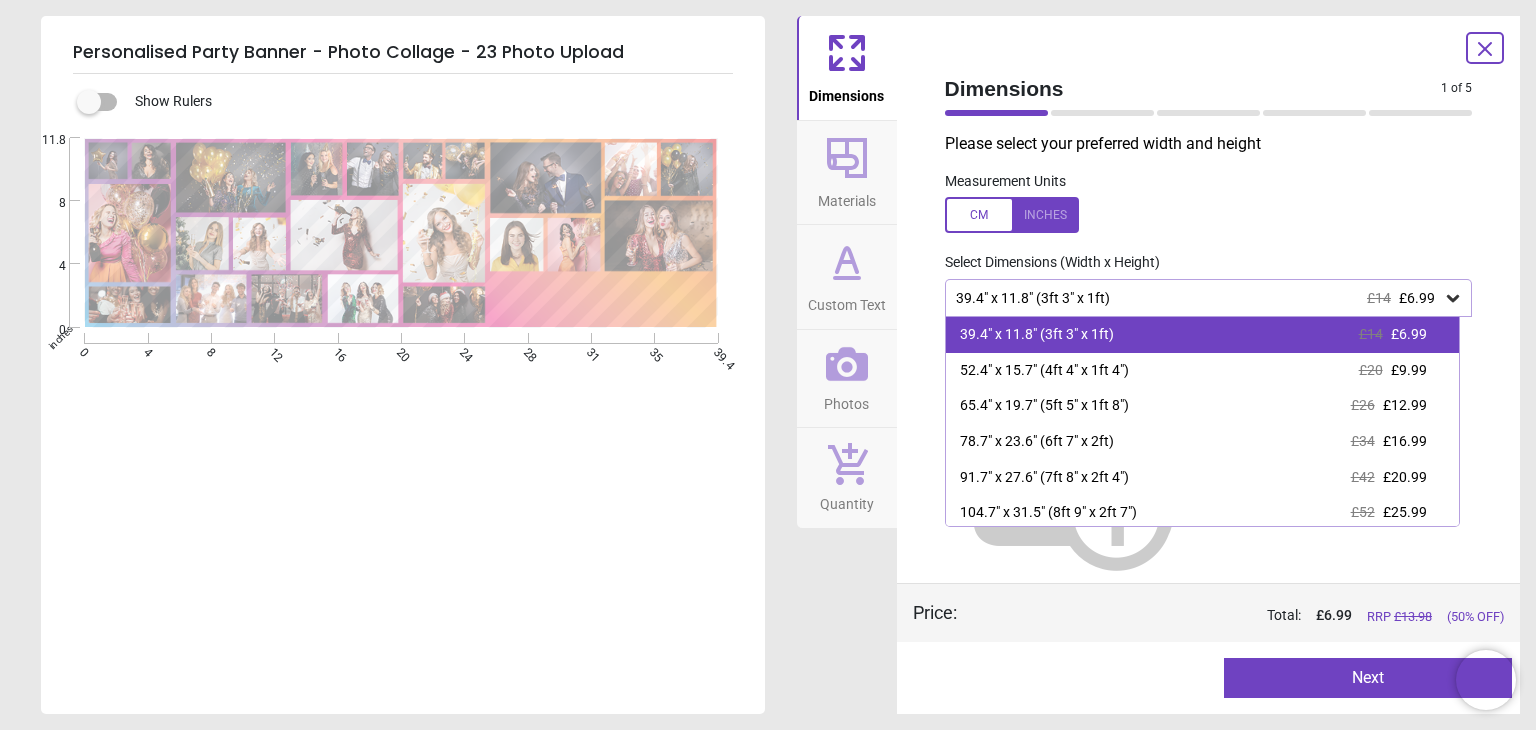 click on "39.4"  x  11.8"    (3ft 3" x 1ft)" at bounding box center (1037, 335) 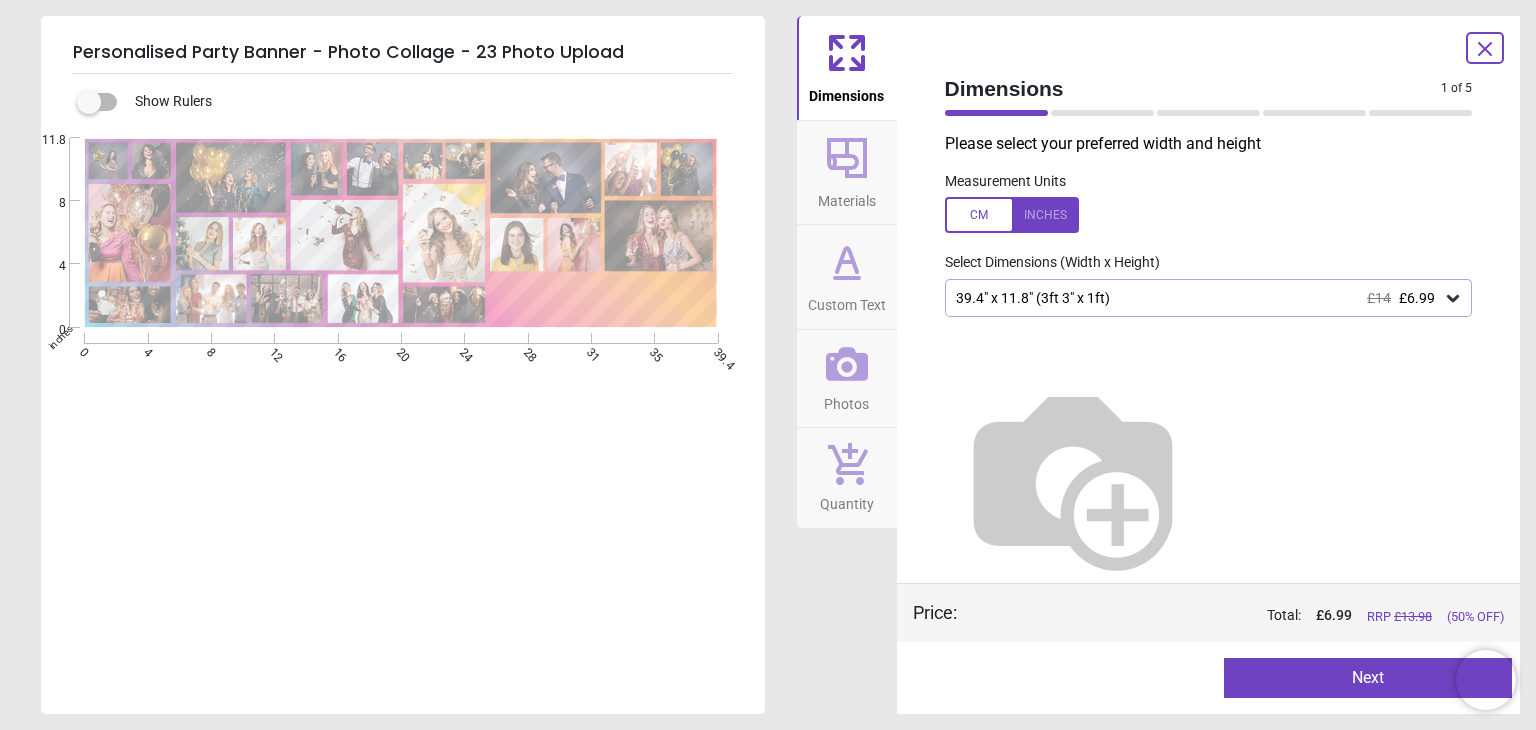 click 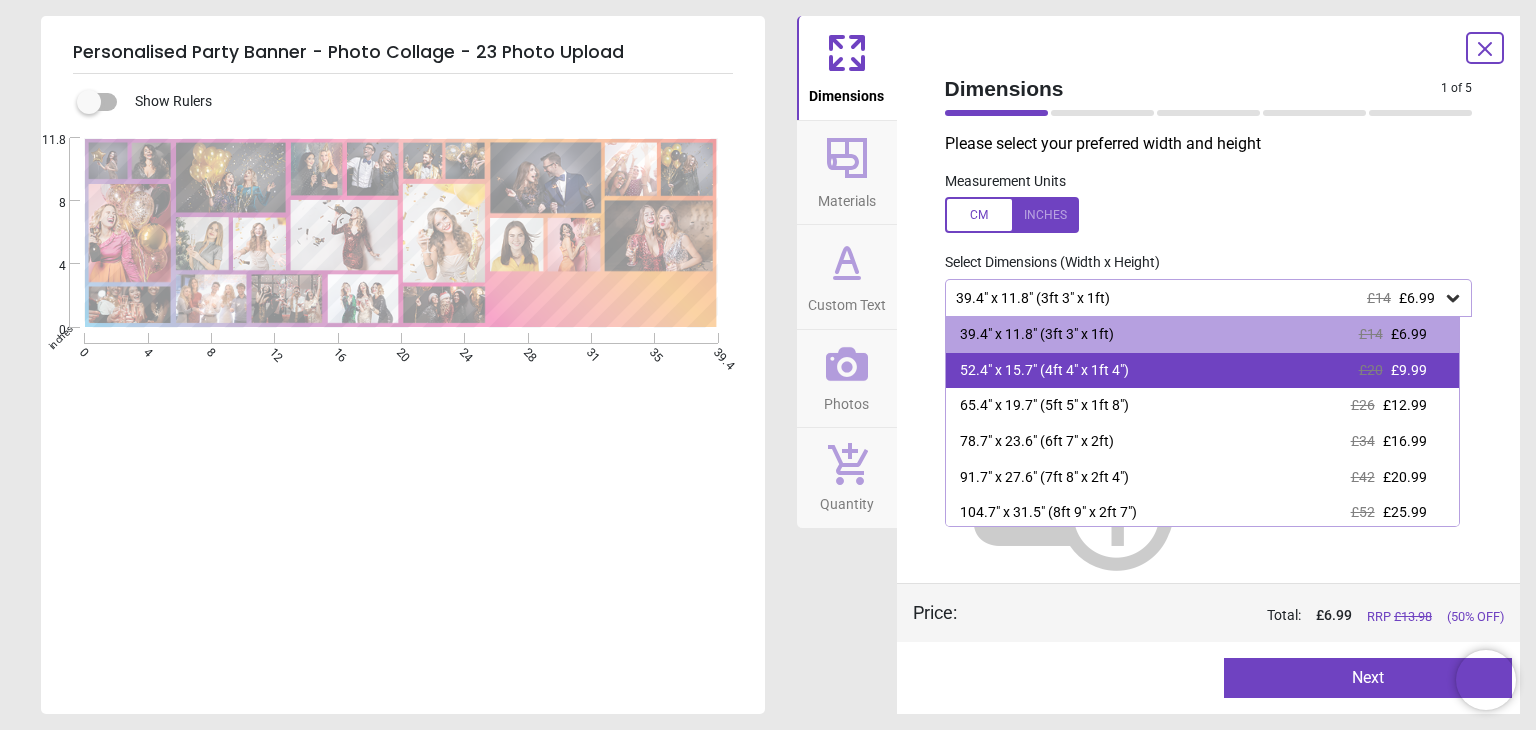 click on "52.4"  x  15.7"    (4ft 4" x 1ft 4")   £20 £9.99" at bounding box center (1202, 371) 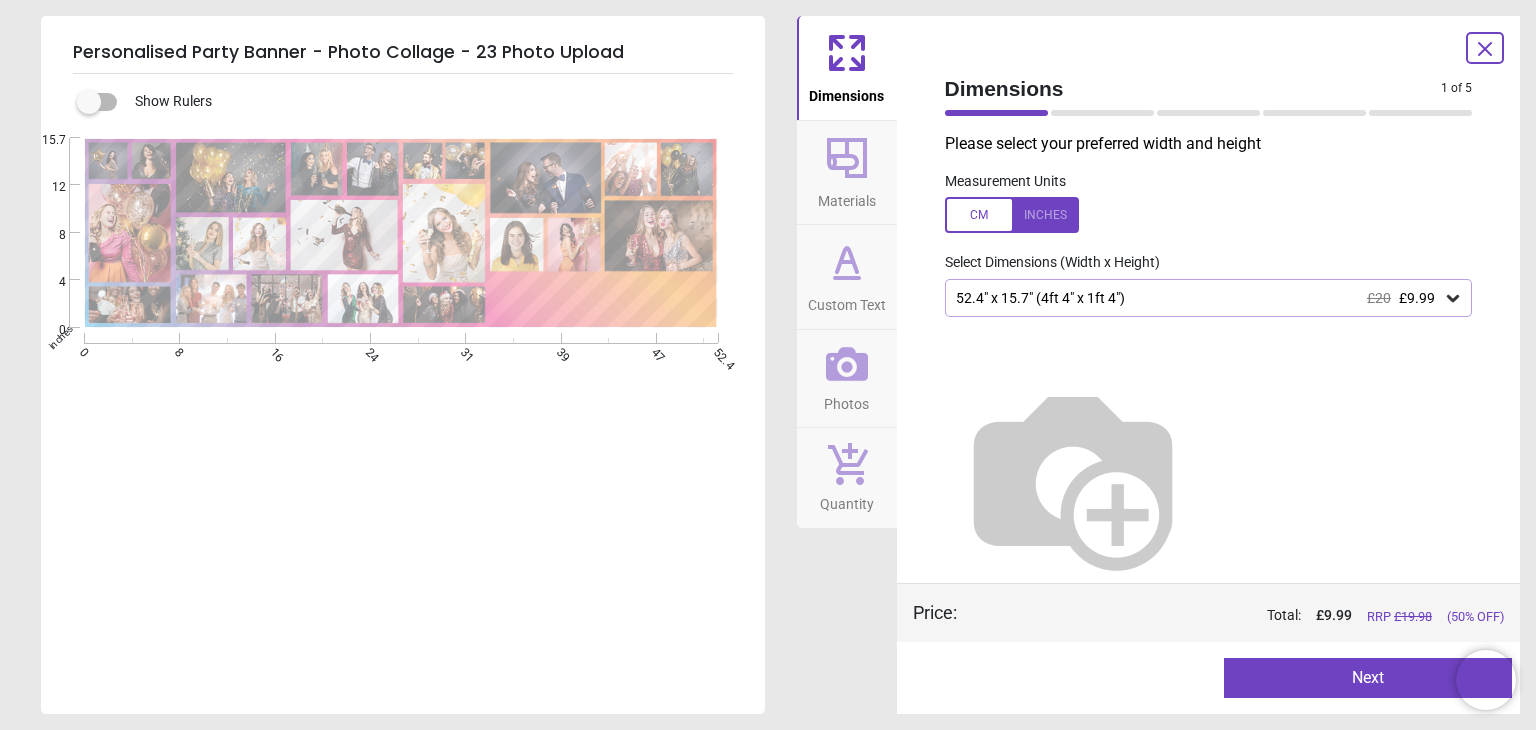click on "Materials" at bounding box center [847, 197] 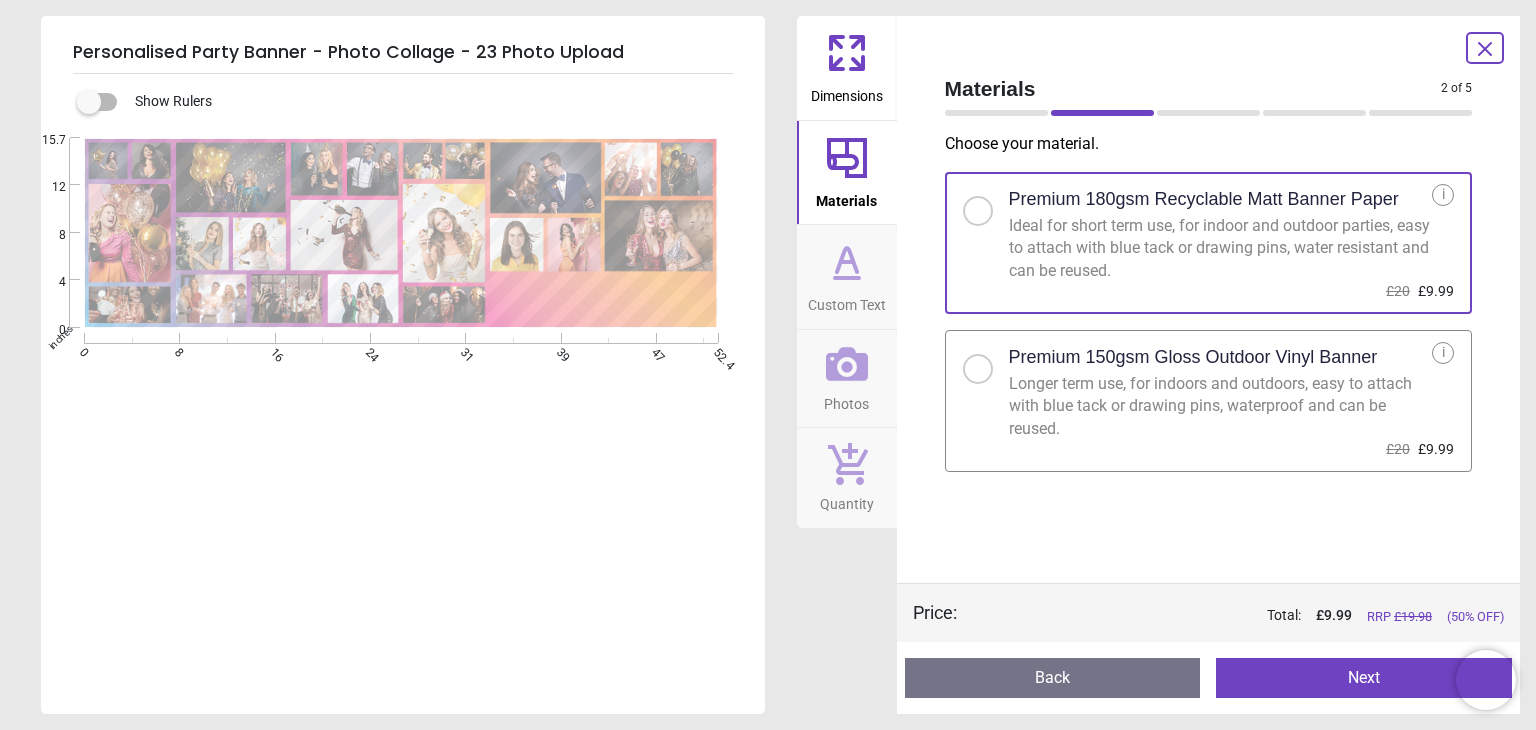 click on "Next" at bounding box center (1364, 678) 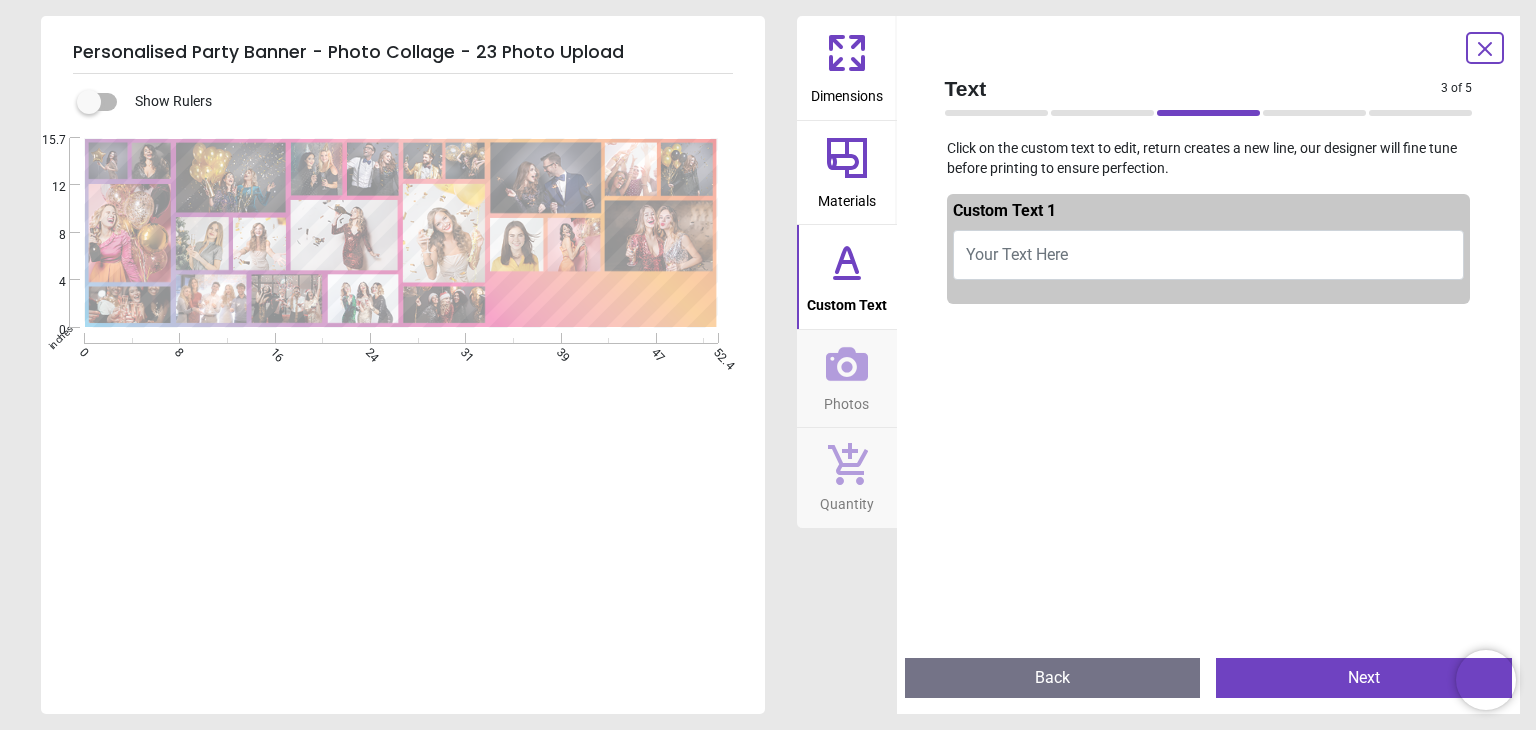 click on "Your Text Here" at bounding box center (1017, 254) 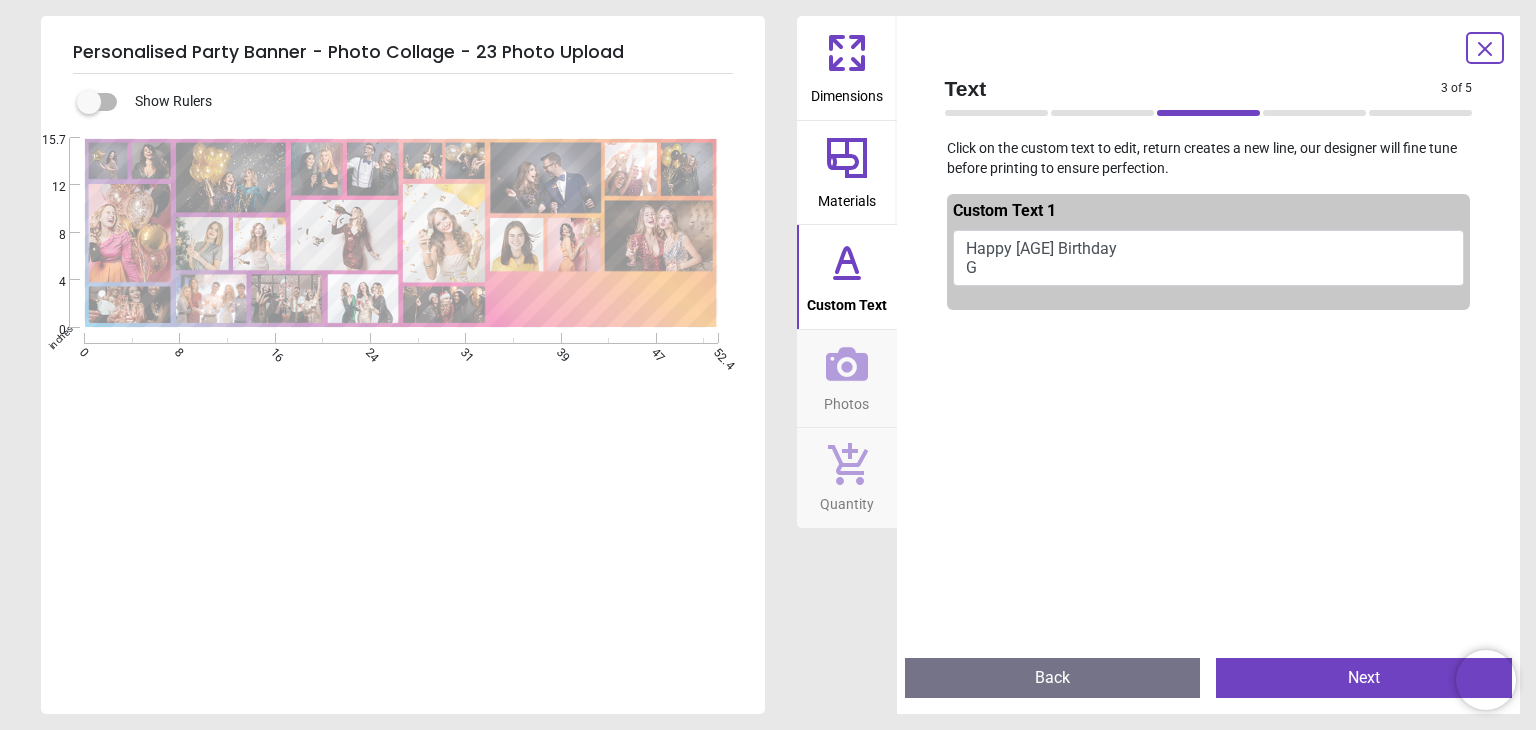 scroll, scrollTop: 6, scrollLeft: 0, axis: vertical 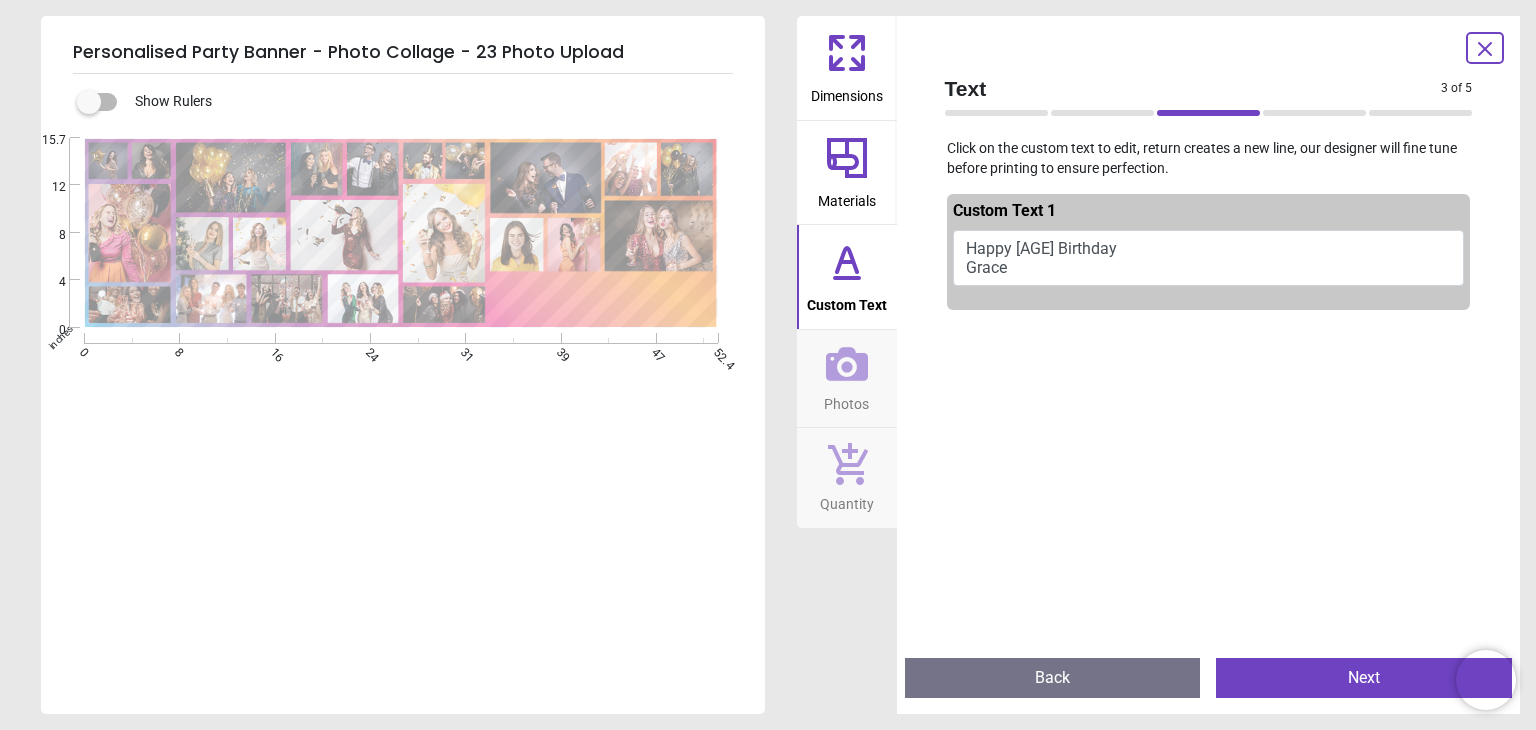 type on "**********" 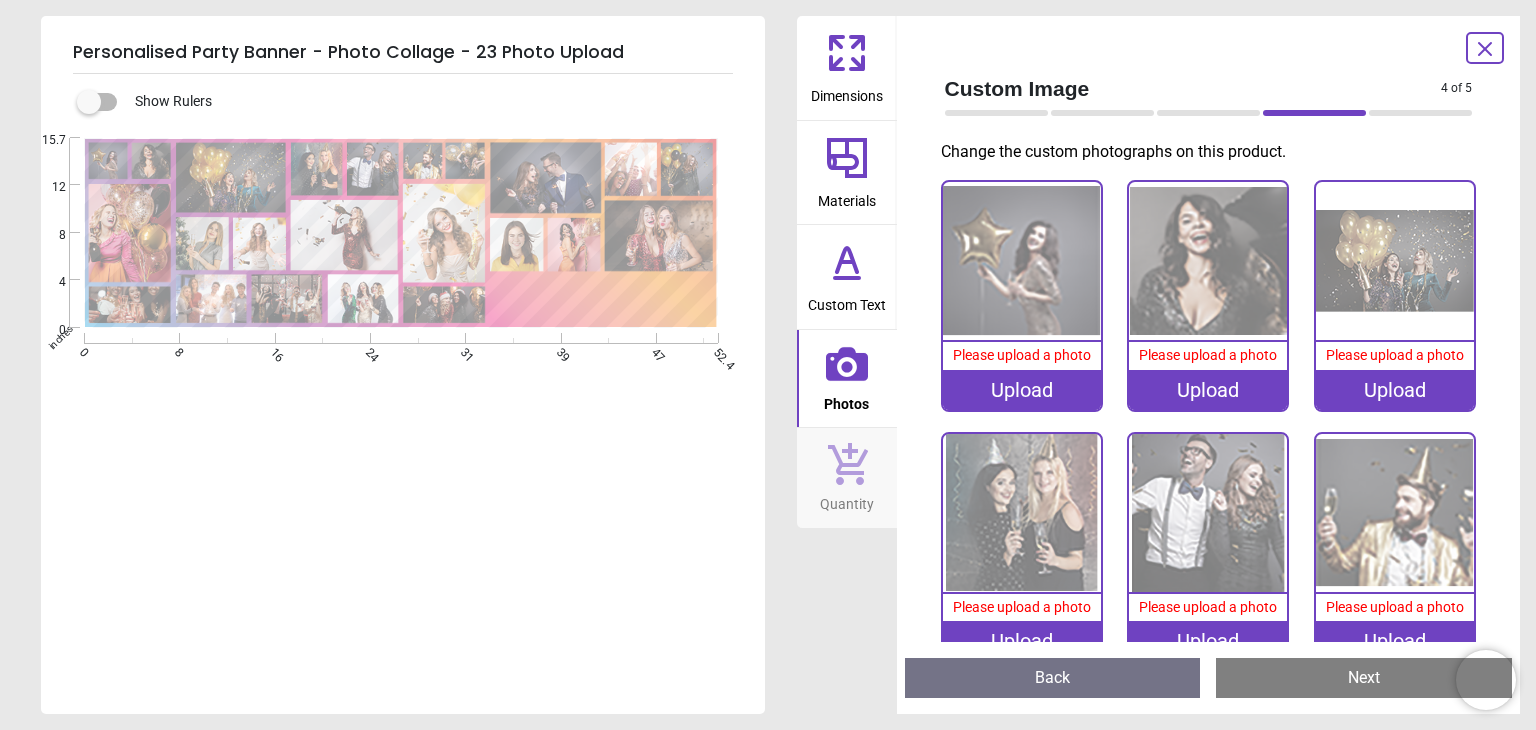 click on "Upload" at bounding box center (1022, 390) 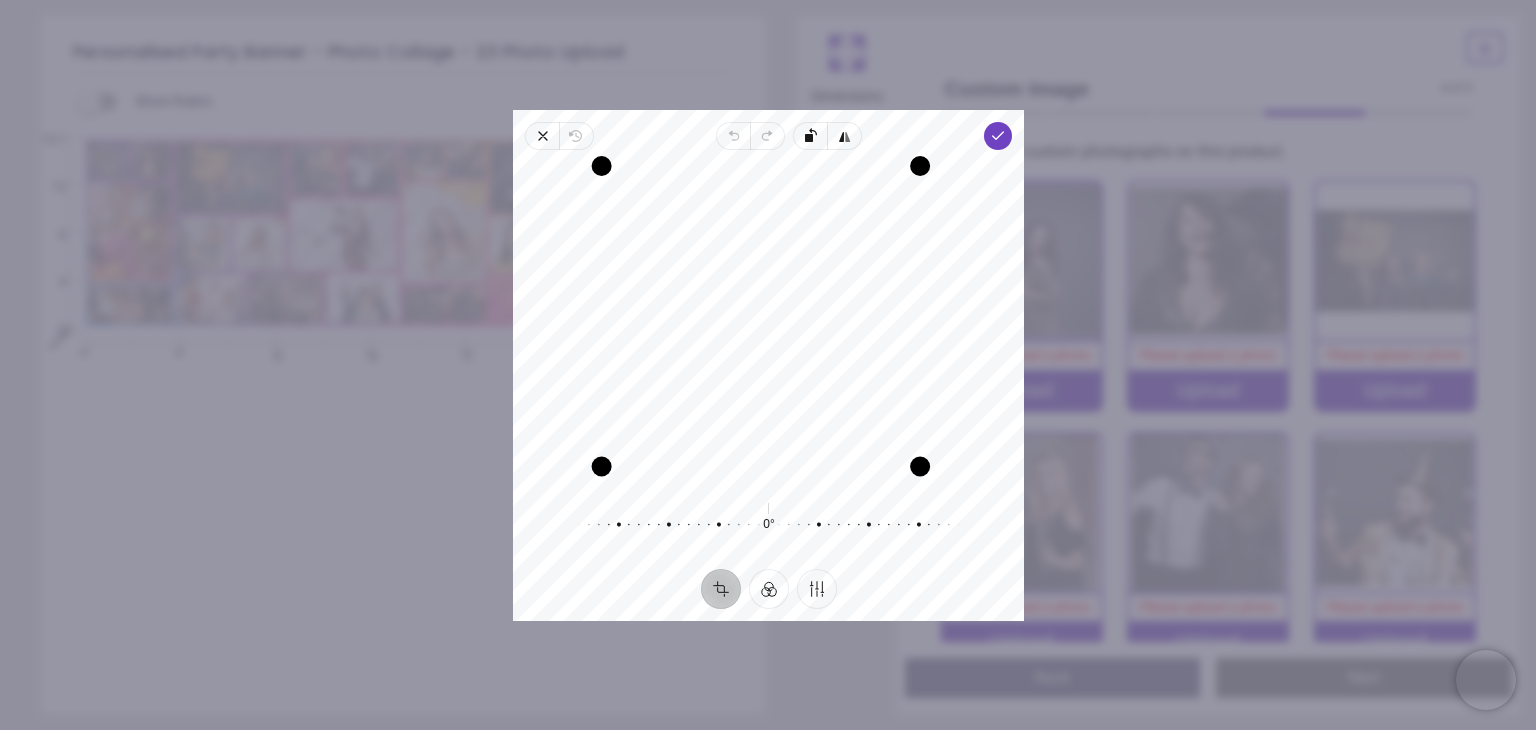 drag, startPoint x: 937, startPoint y: 481, endPoint x: 906, endPoint y: 483, distance: 31.06445 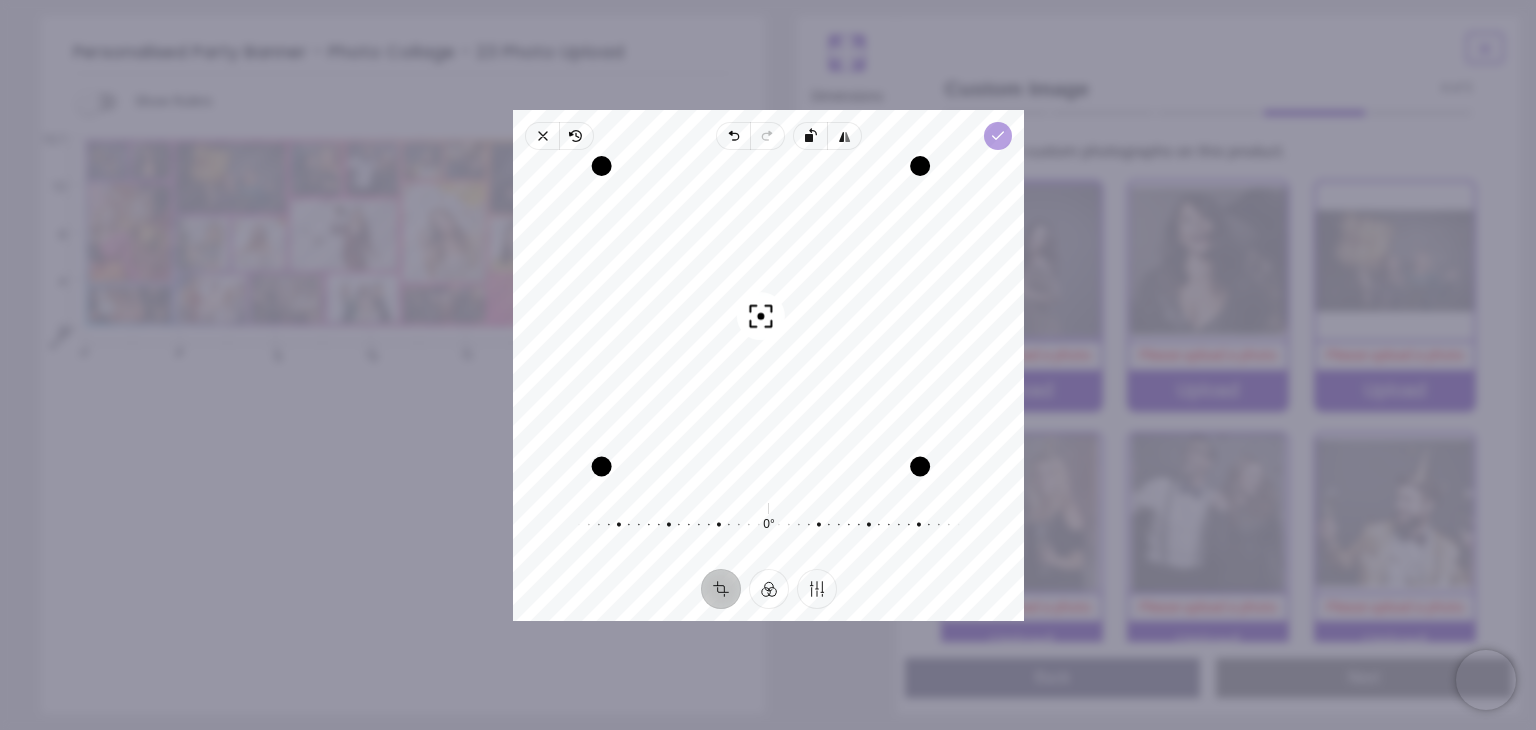 click 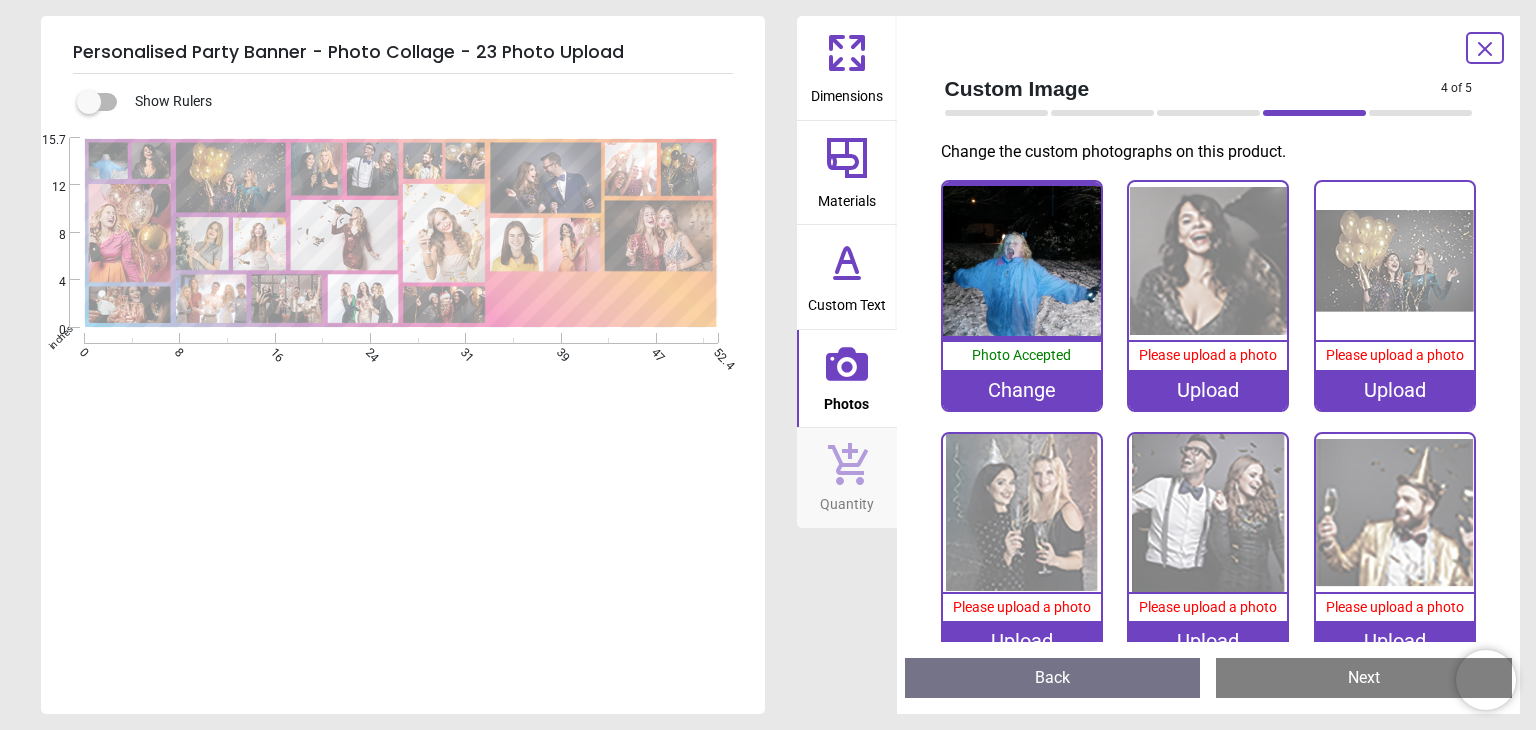 scroll, scrollTop: 0, scrollLeft: 0, axis: both 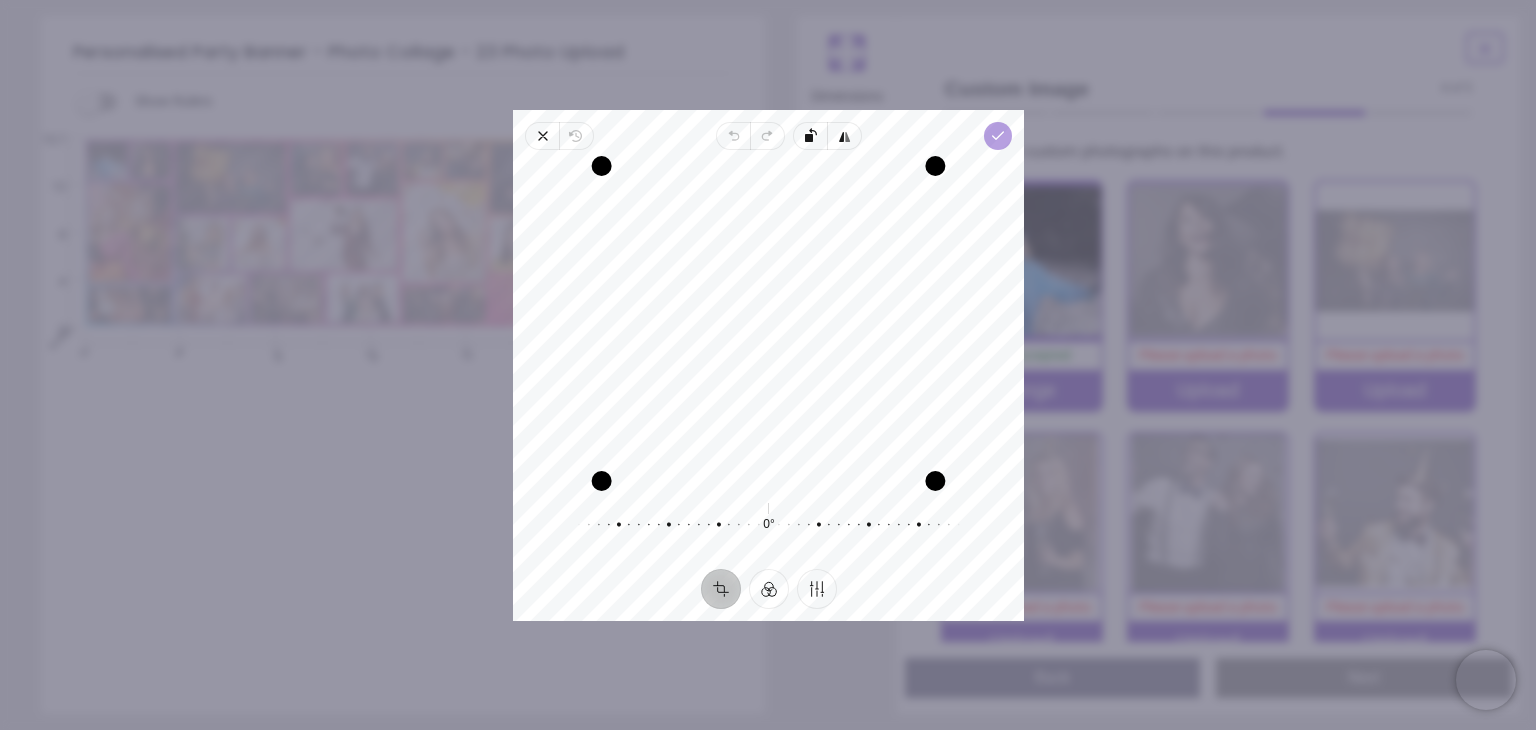 click 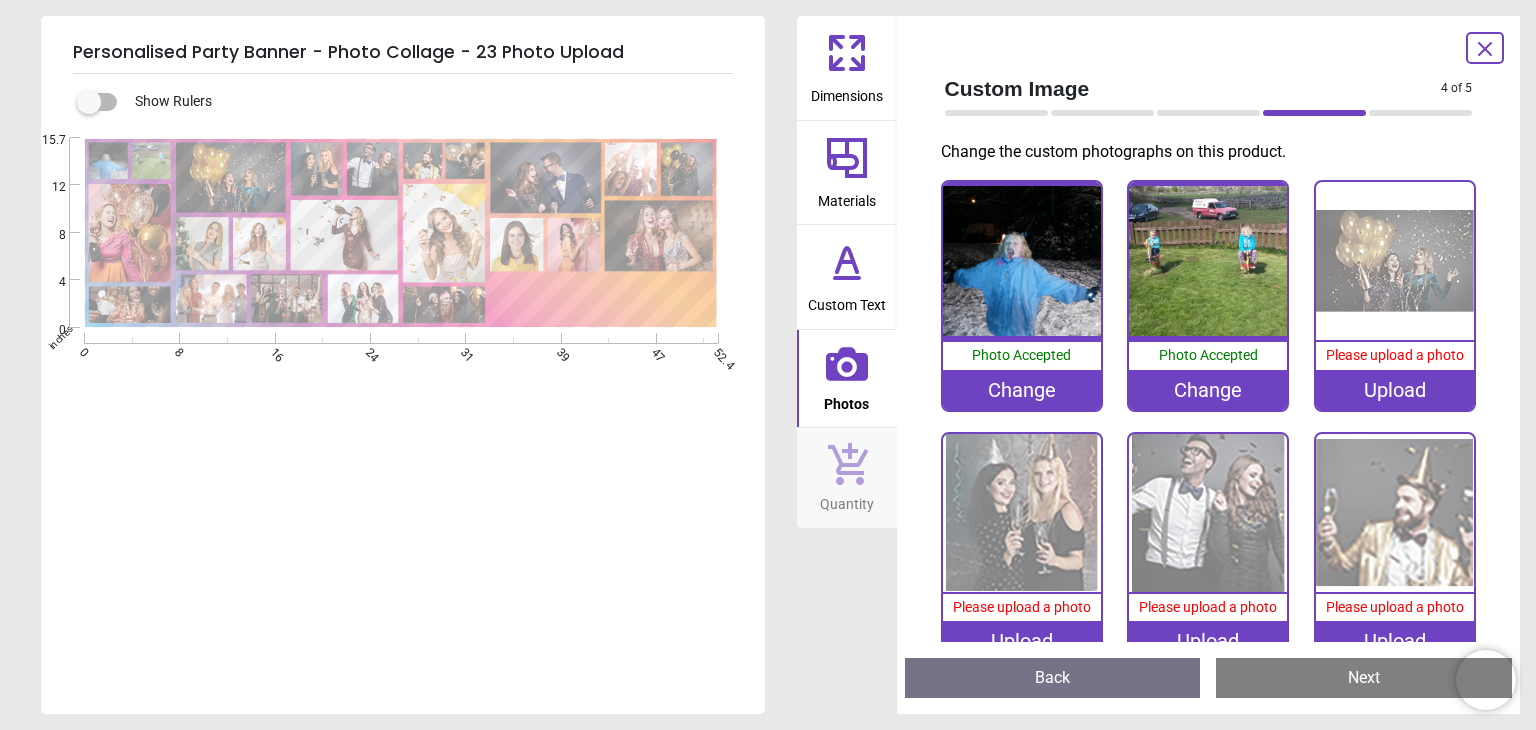 click on "Upload" at bounding box center (1395, 390) 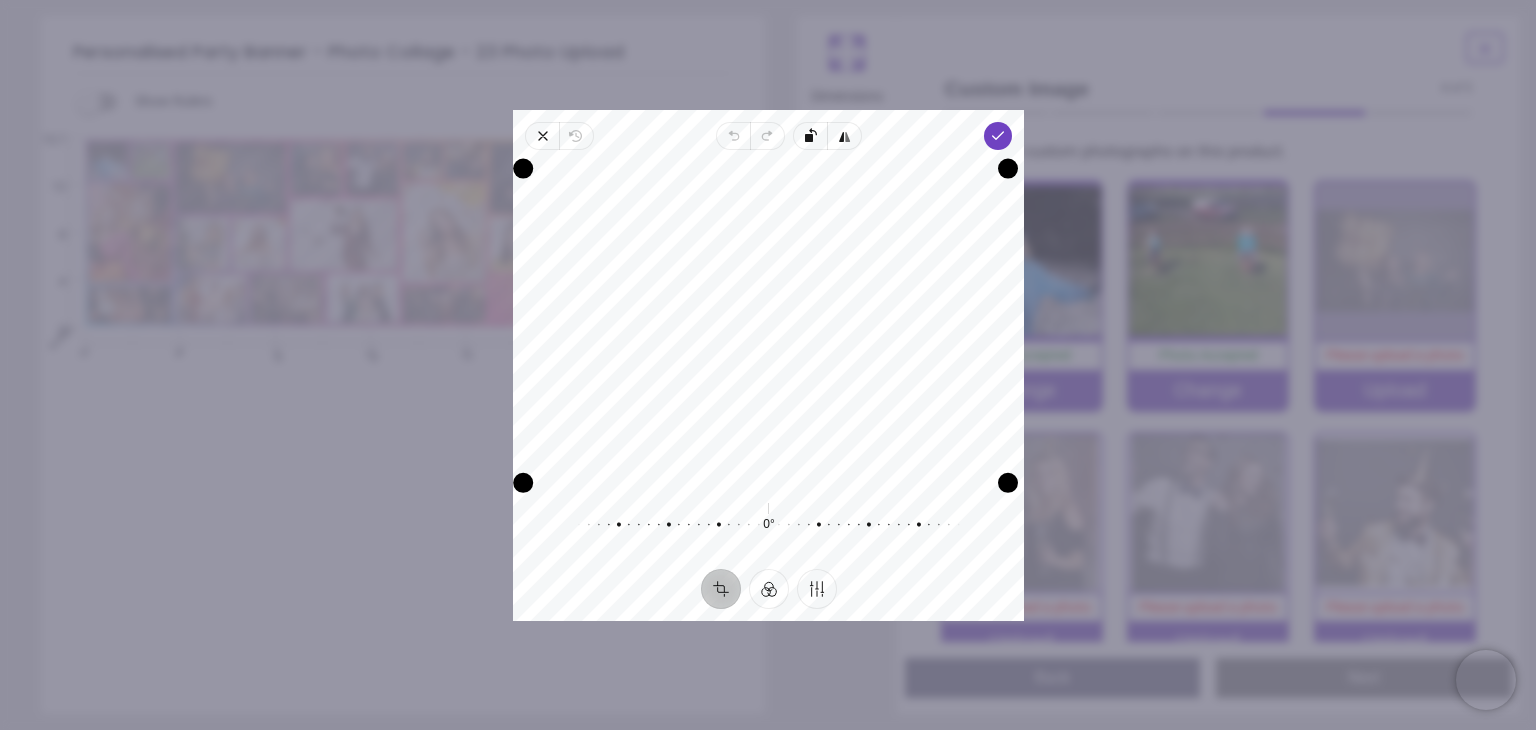 drag, startPoint x: 529, startPoint y: 481, endPoint x: 535, endPoint y: 545, distance: 64.28063 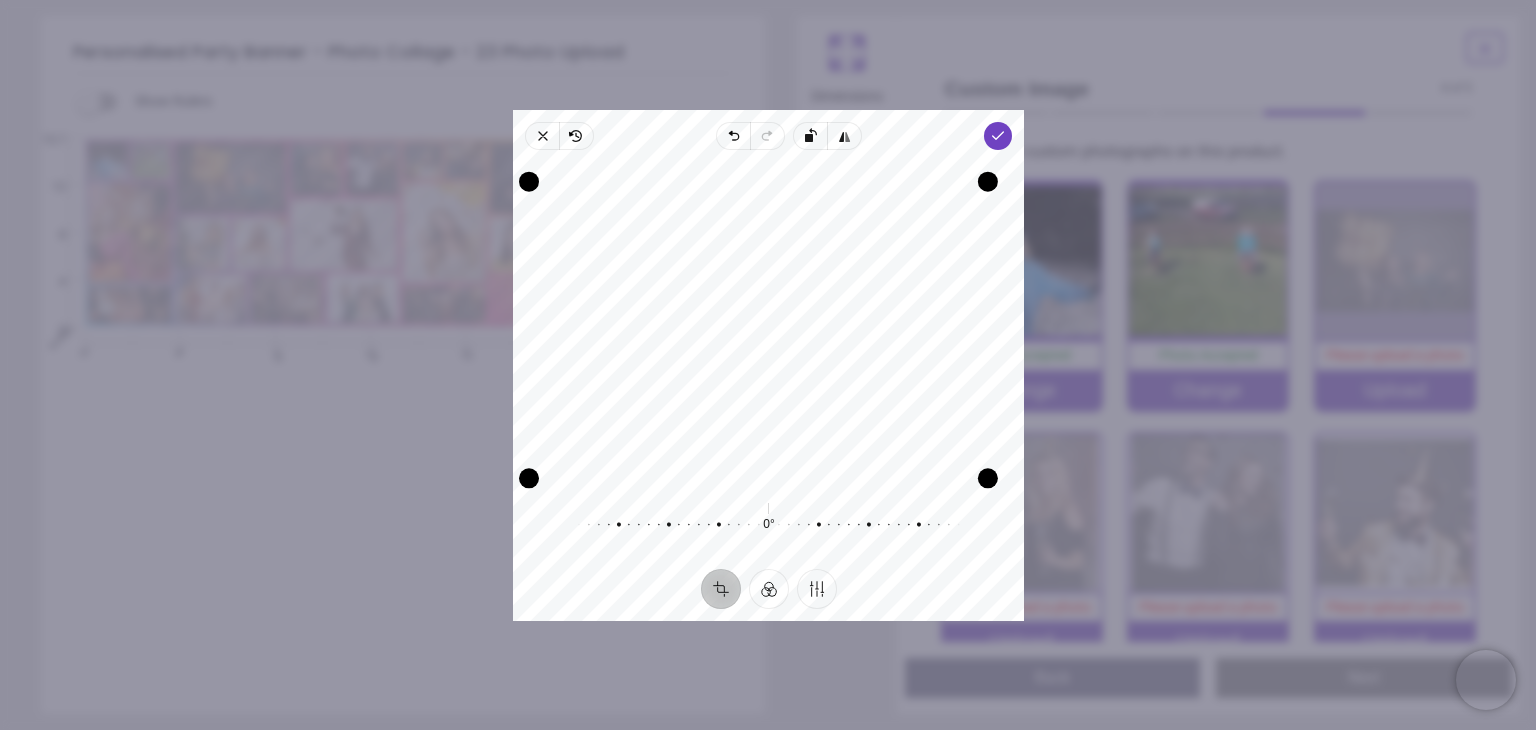 drag, startPoint x: 1003, startPoint y: 166, endPoint x: 1000, endPoint y: 209, distance: 43.104523 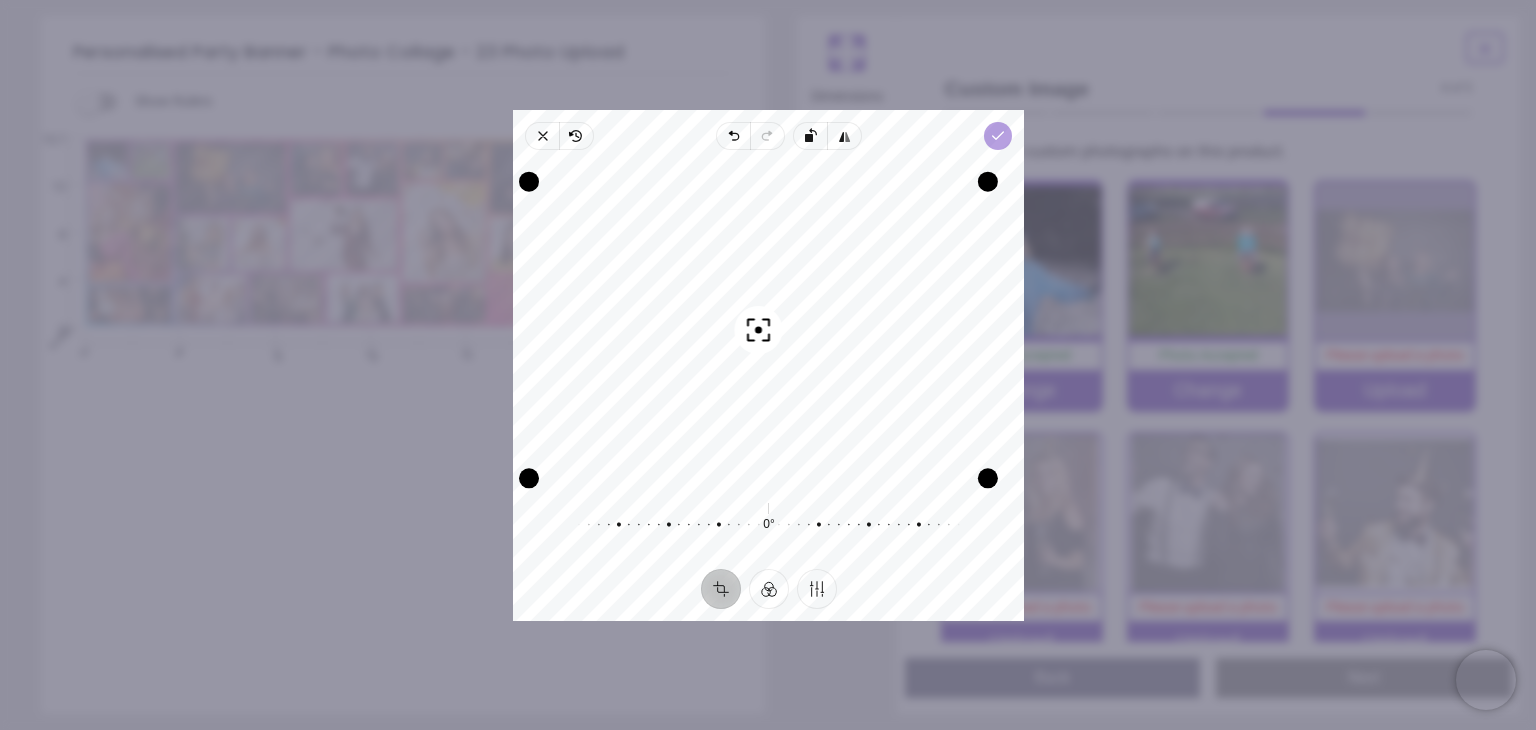 click 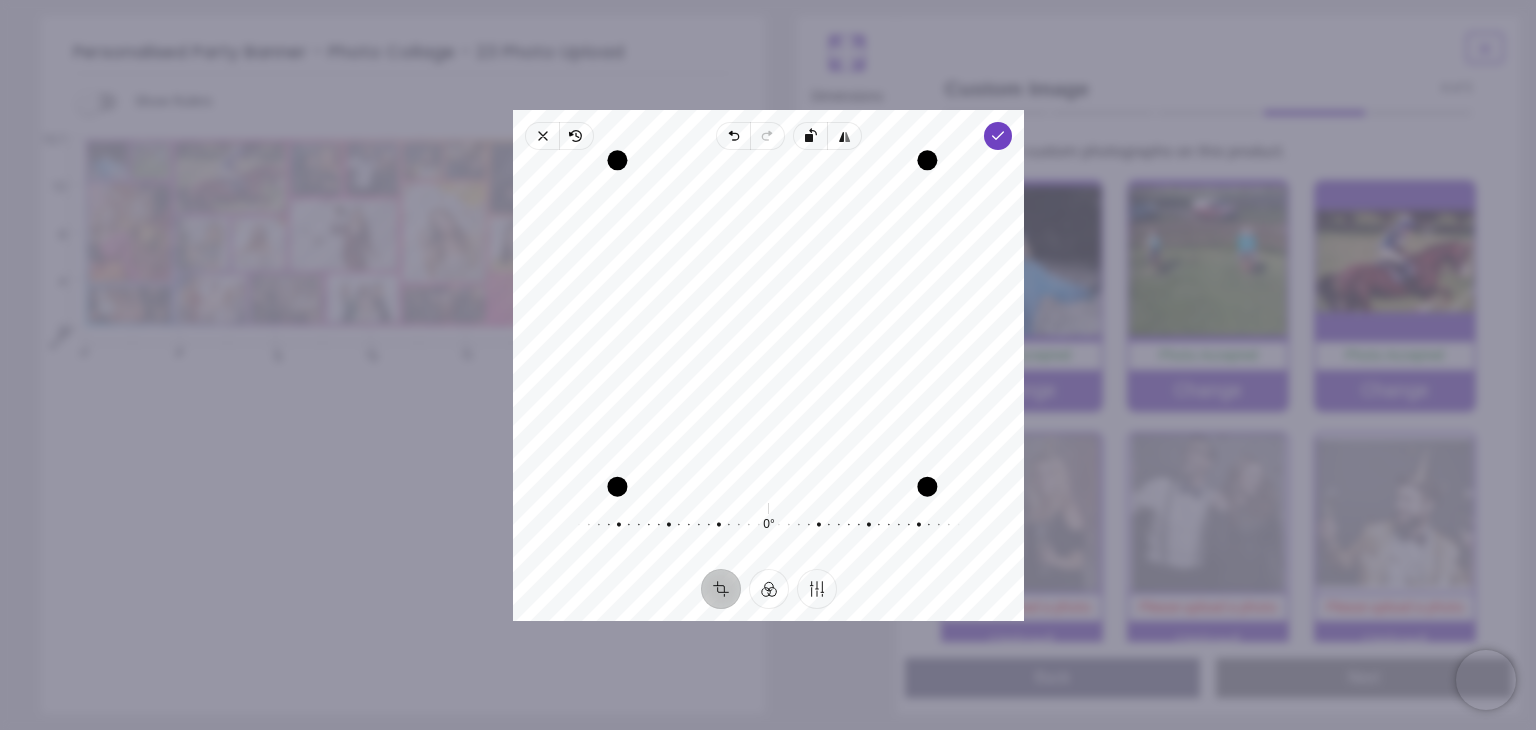 scroll, scrollTop: 0, scrollLeft: 0, axis: both 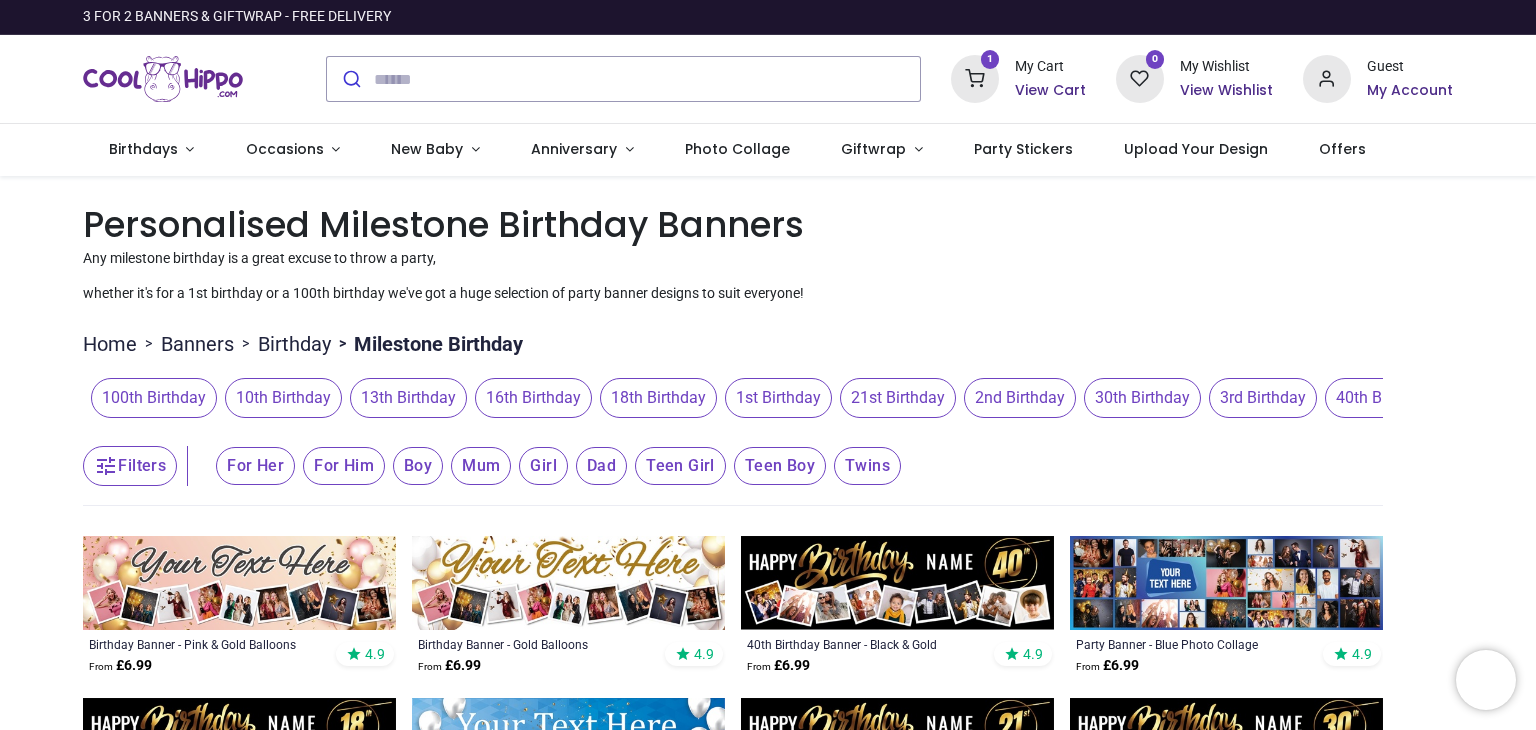 click on "21st Birthday" at bounding box center [898, 398] 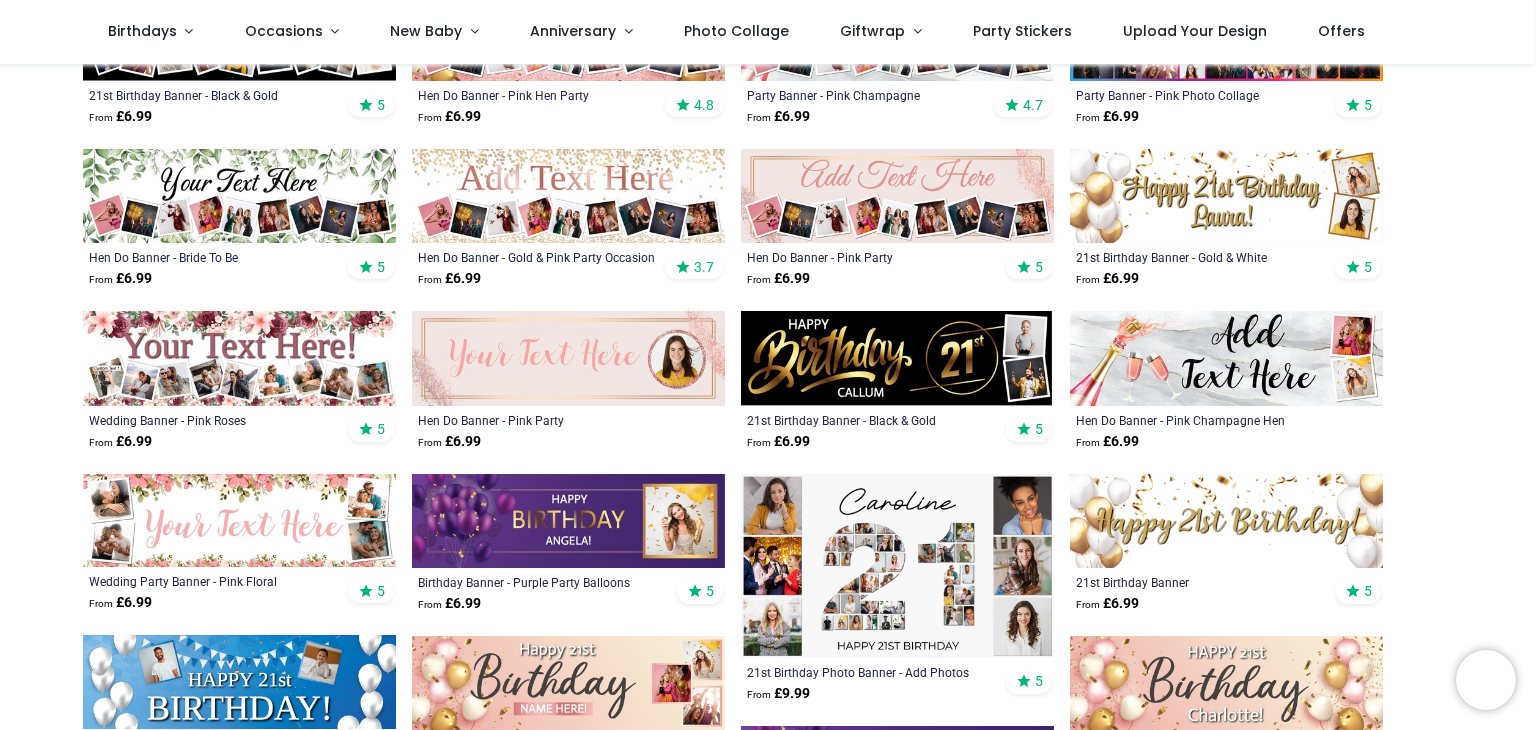 scroll, scrollTop: 400, scrollLeft: 0, axis: vertical 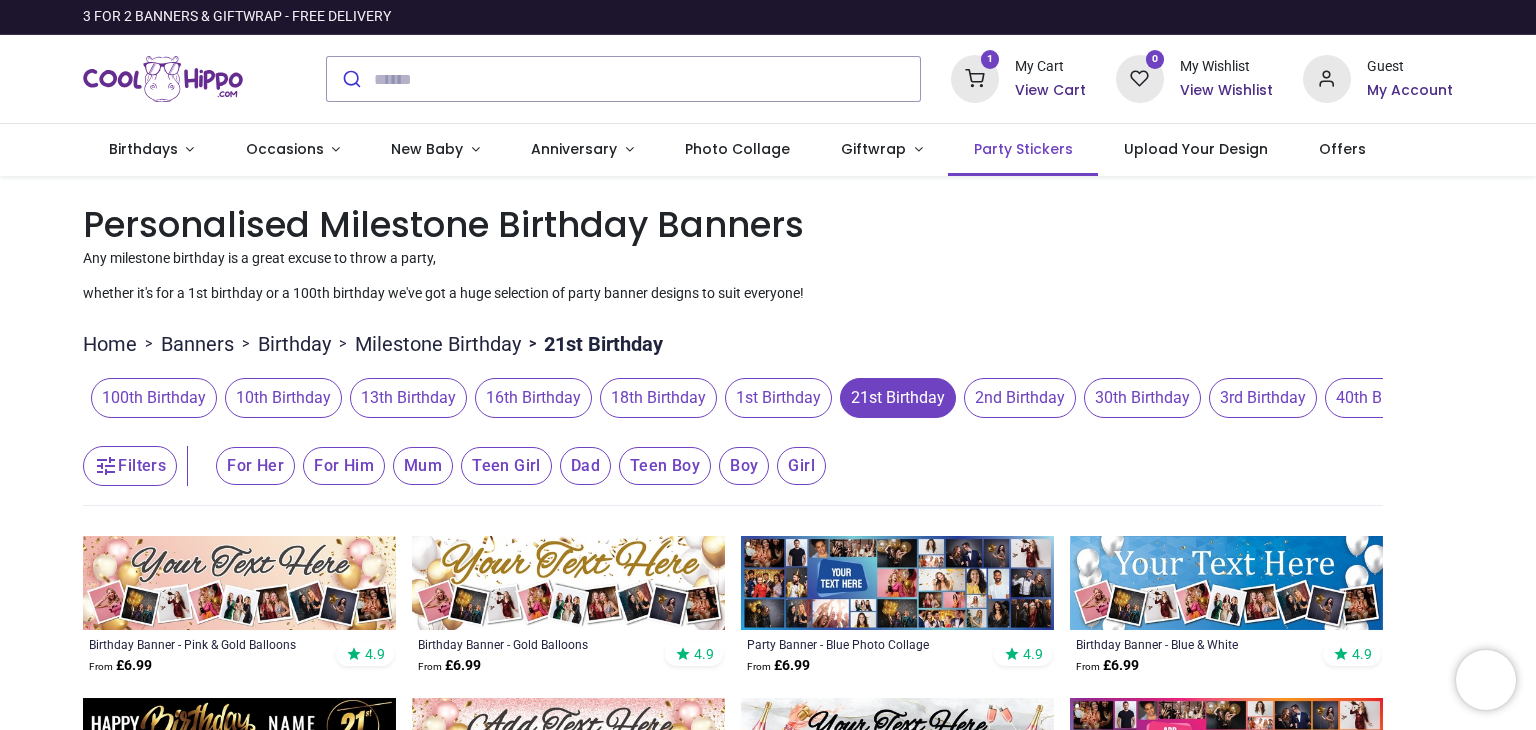 click on "Party Stickers" at bounding box center [1023, 149] 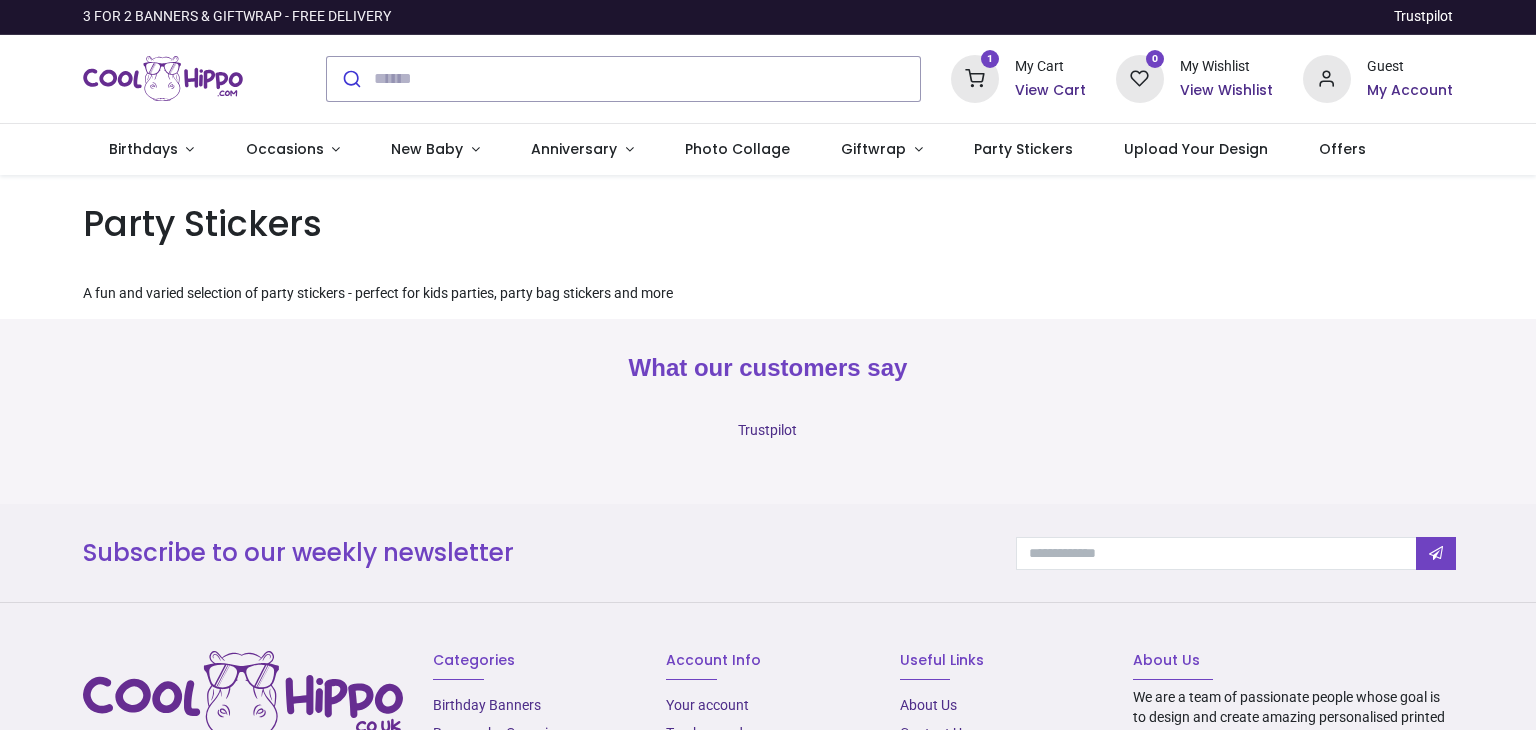 scroll, scrollTop: 0, scrollLeft: 0, axis: both 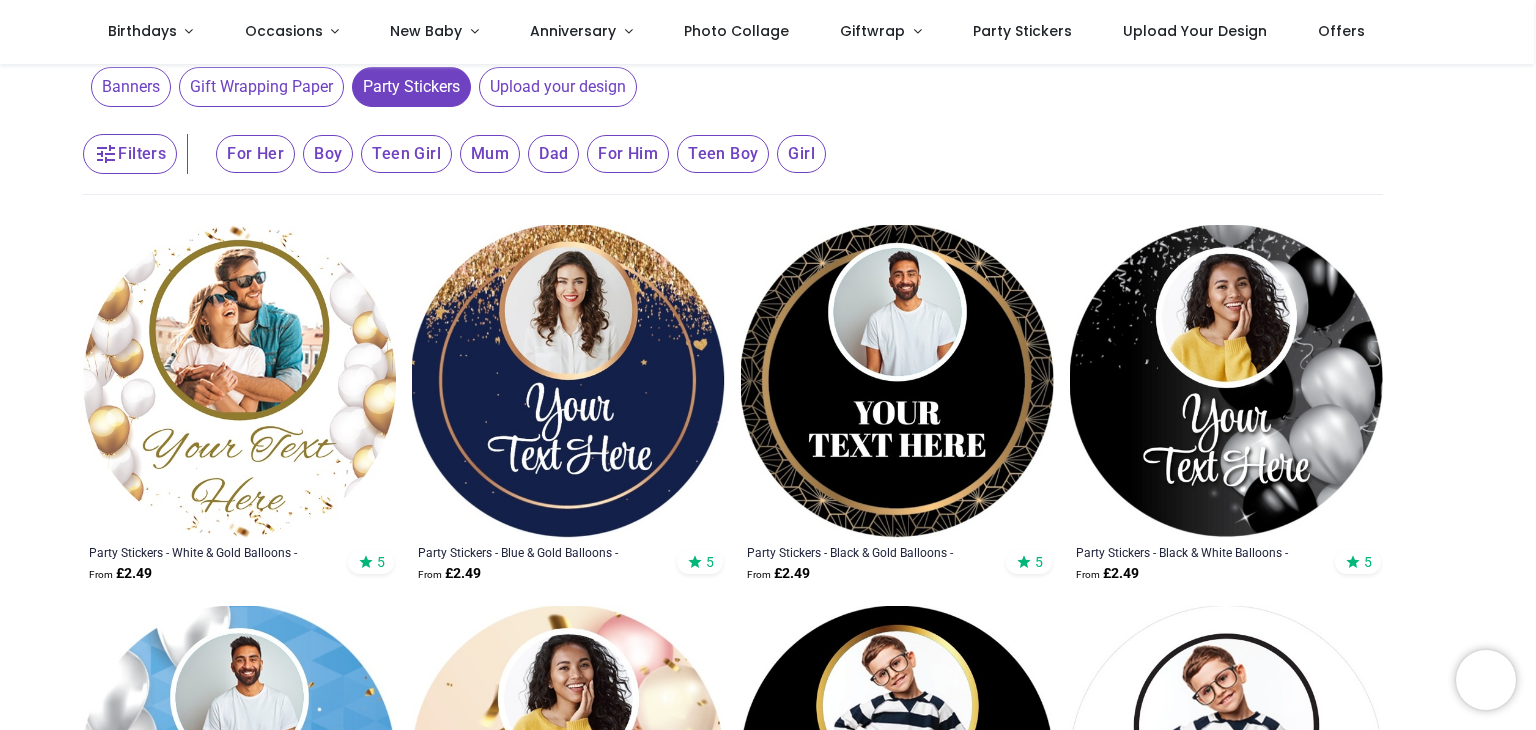 click on "Teen Girl" at bounding box center (255, 154) 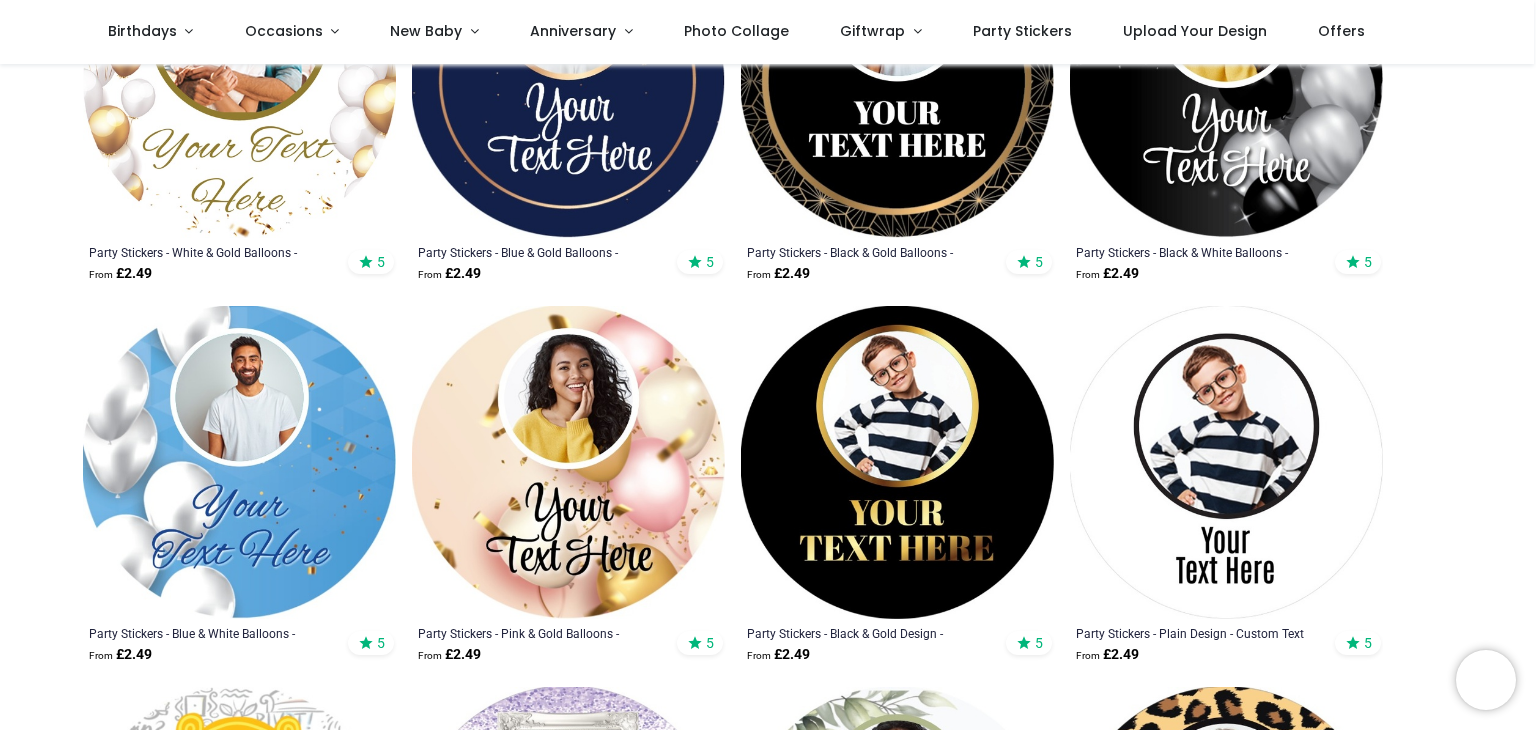 scroll, scrollTop: 0, scrollLeft: 0, axis: both 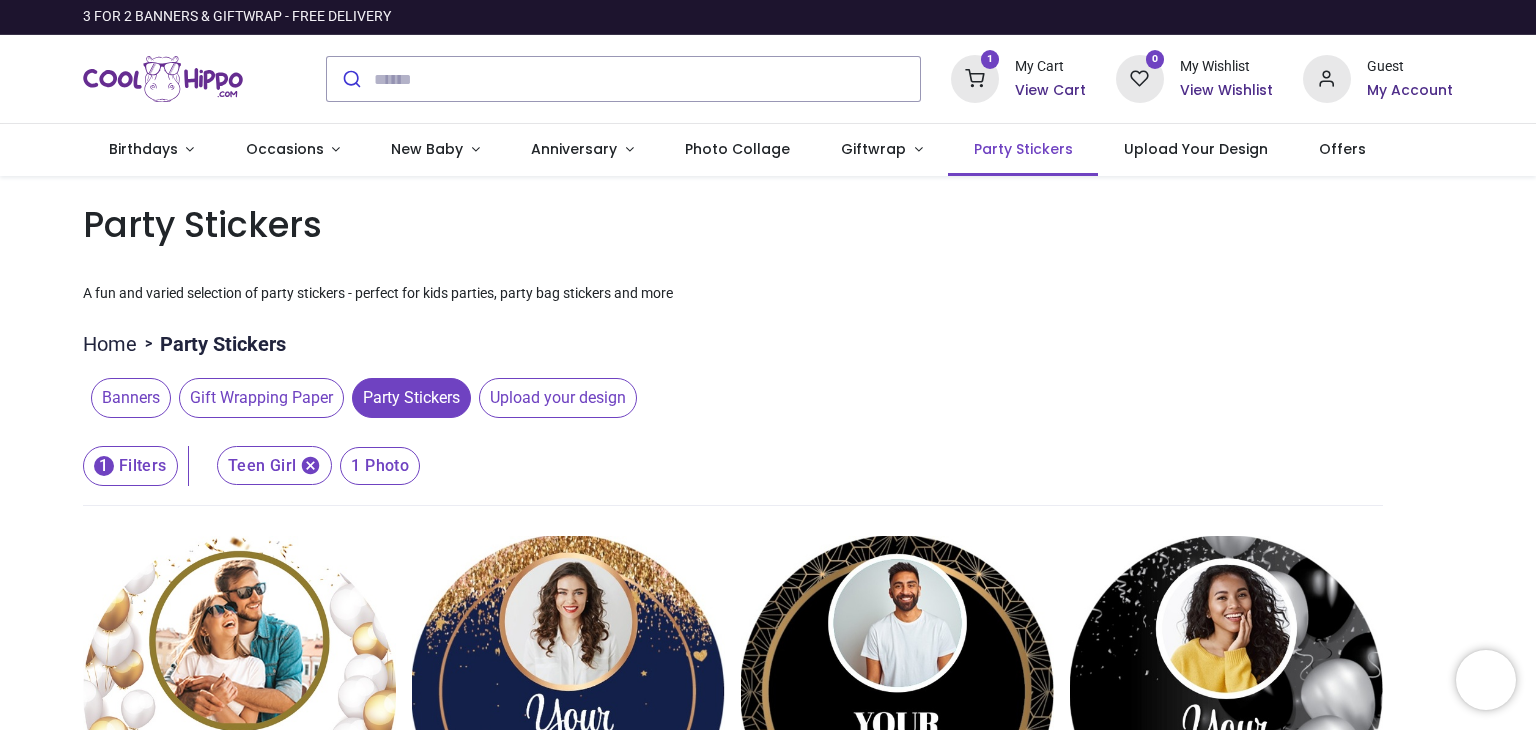 click on "Party Stickers" at bounding box center [1023, 150] 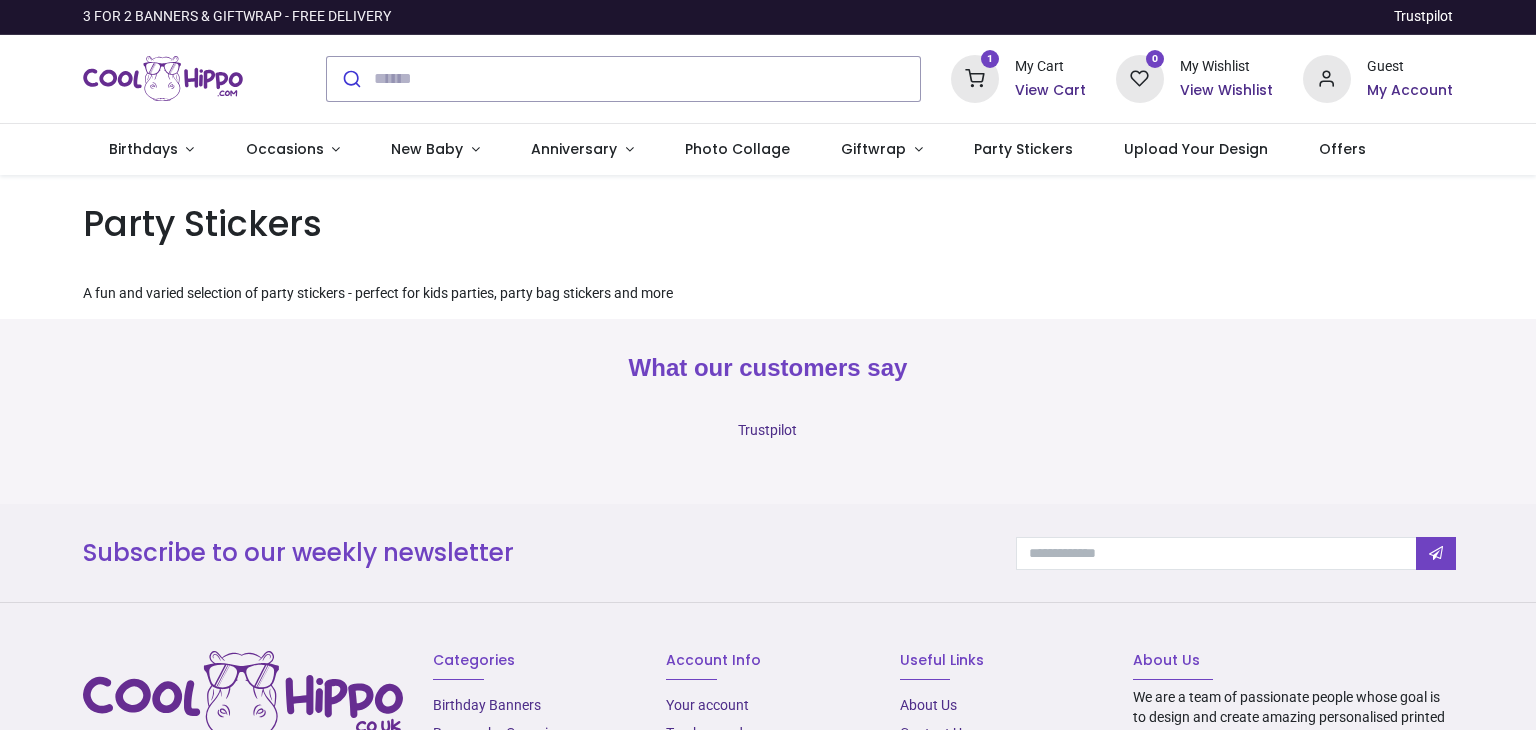scroll, scrollTop: 0, scrollLeft: 0, axis: both 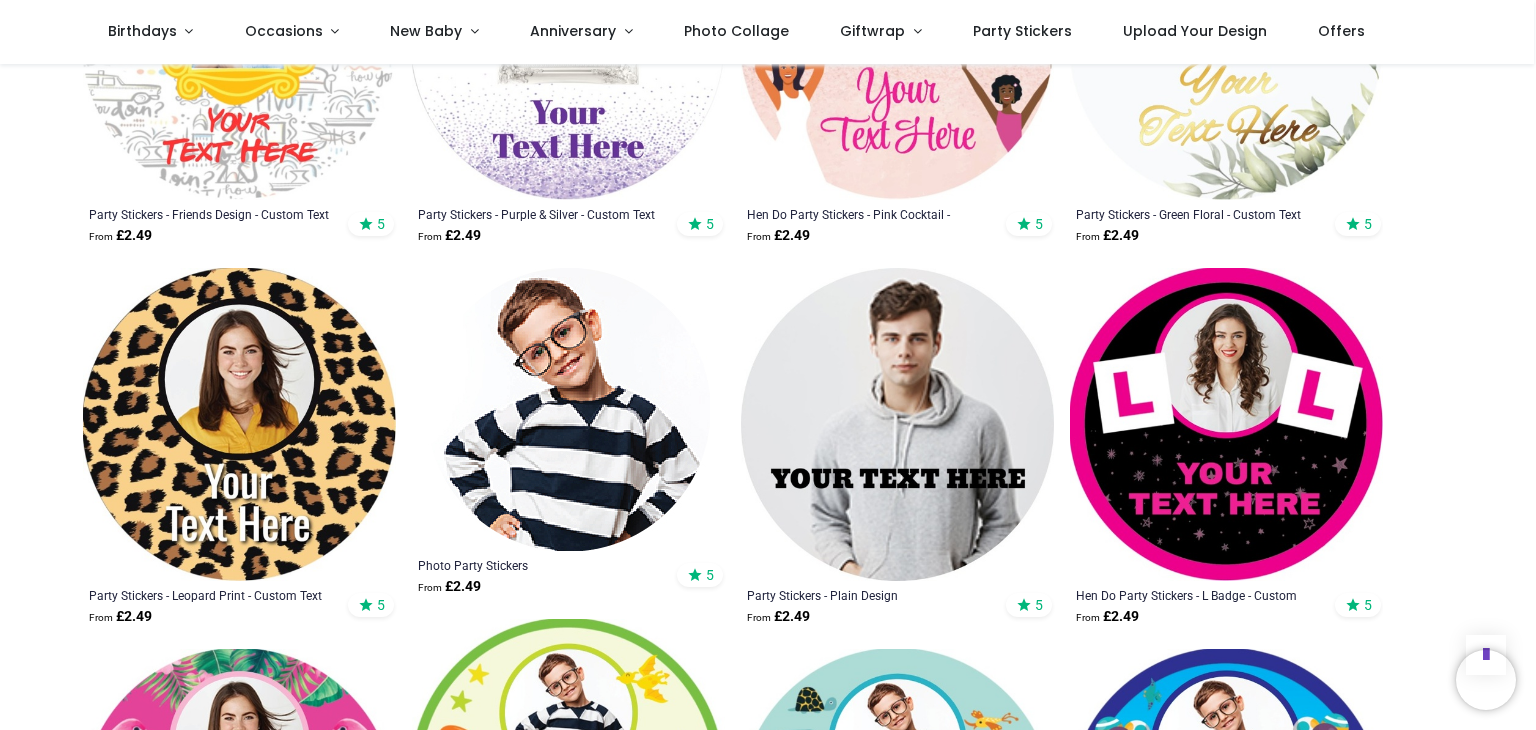 click at bounding box center (568, 409) 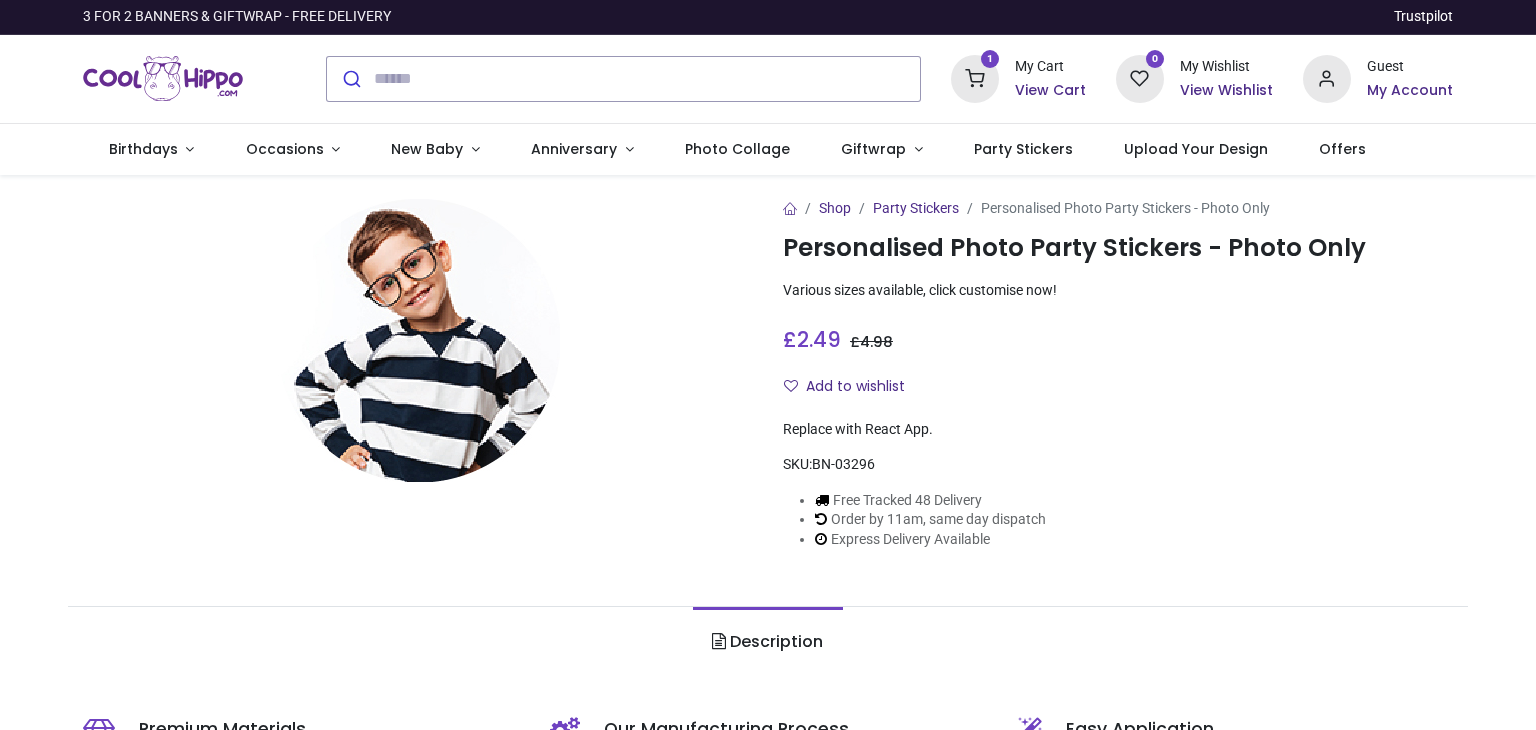 scroll, scrollTop: 0, scrollLeft: 0, axis: both 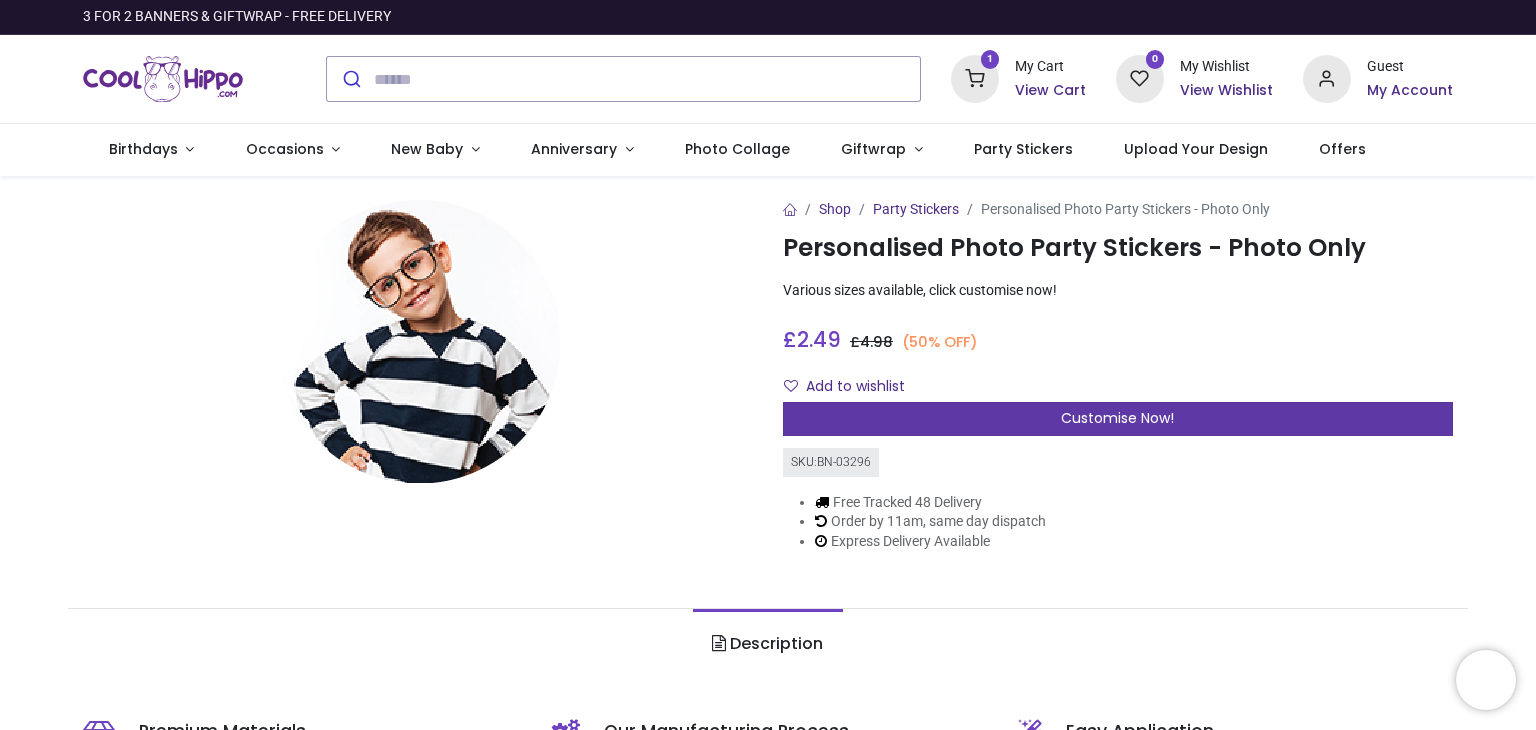 click on "Customise Now!" at bounding box center [1117, 418] 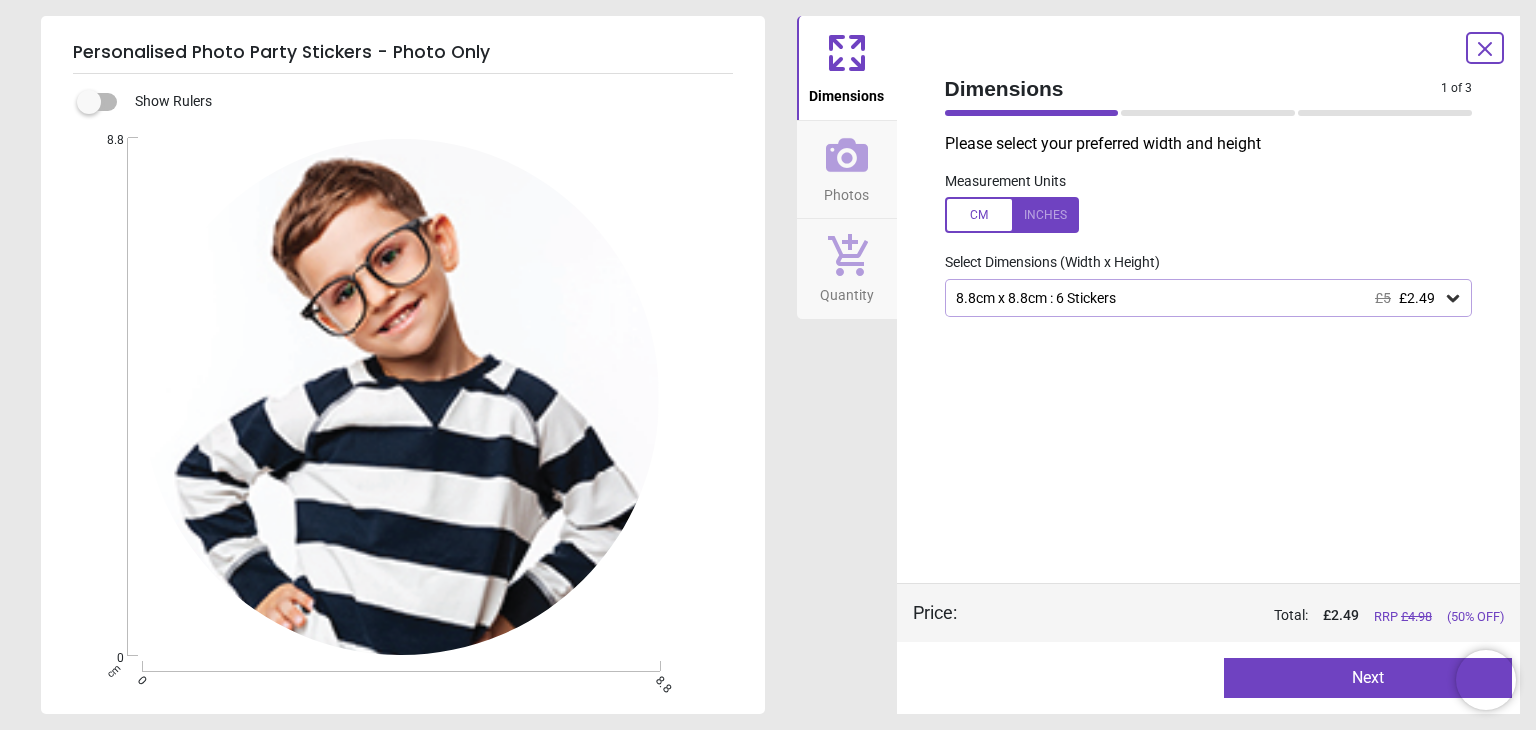 click on "Photos" at bounding box center (846, 191) 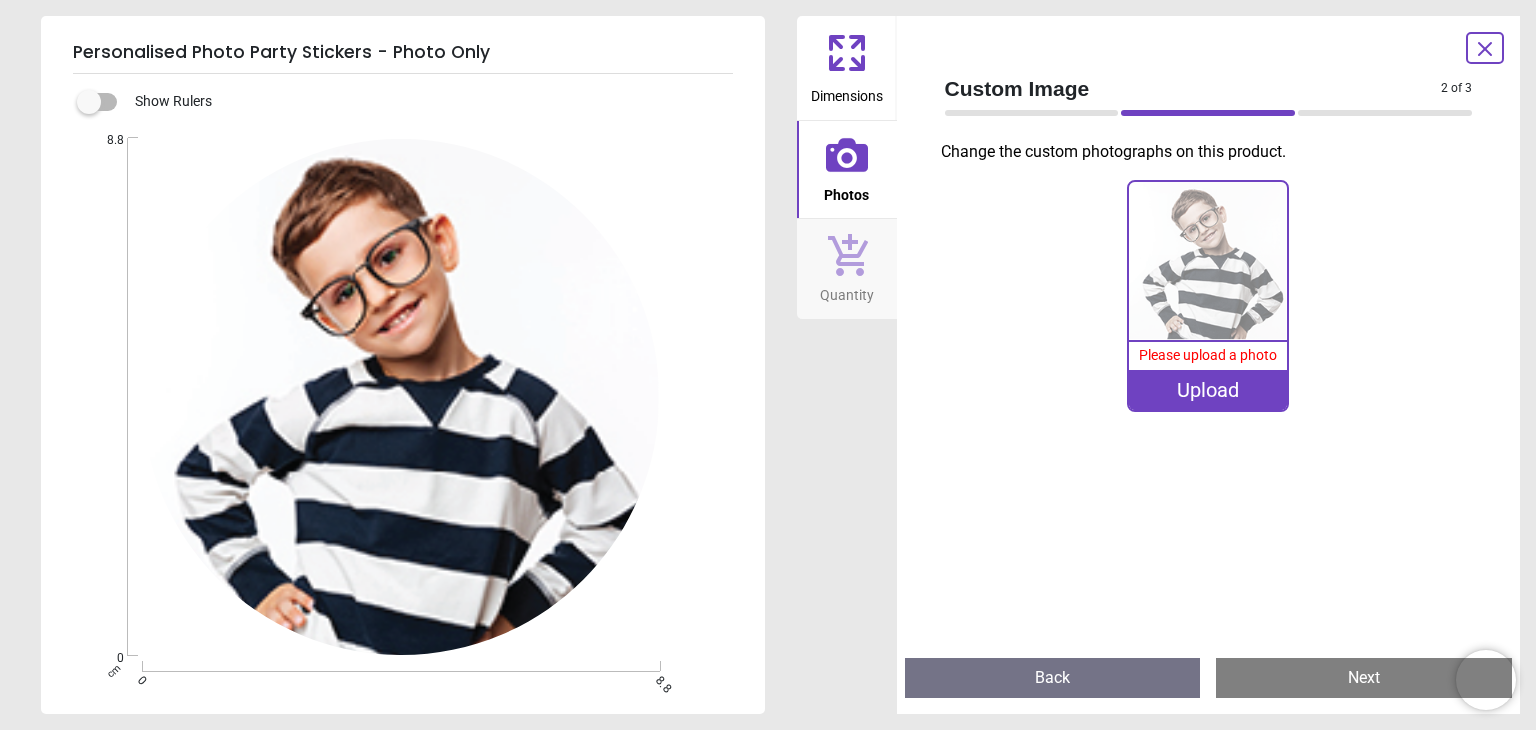 click on "Upload" at bounding box center [1208, 390] 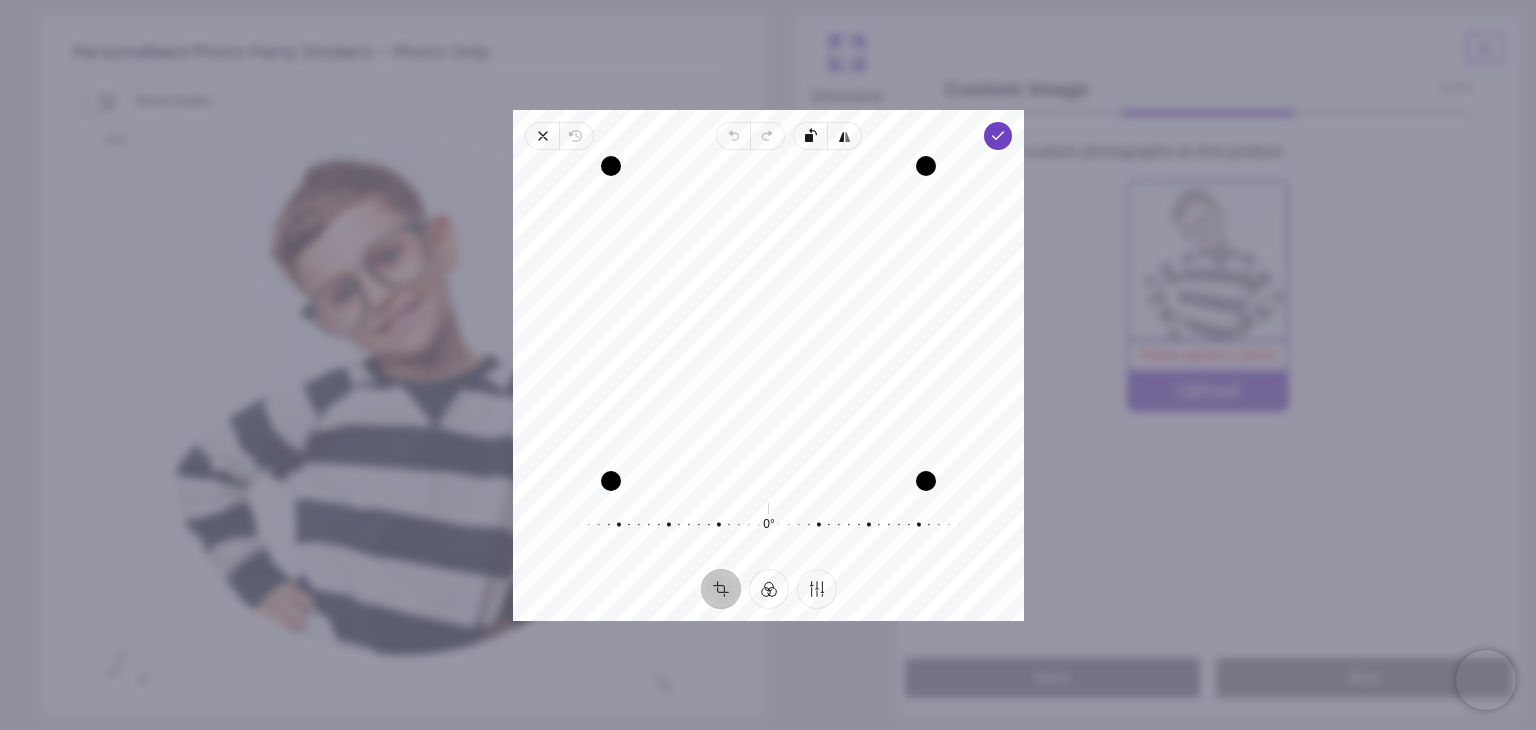 drag, startPoint x: 852, startPoint y: 399, endPoint x: 829, endPoint y: 381, distance: 29.206163 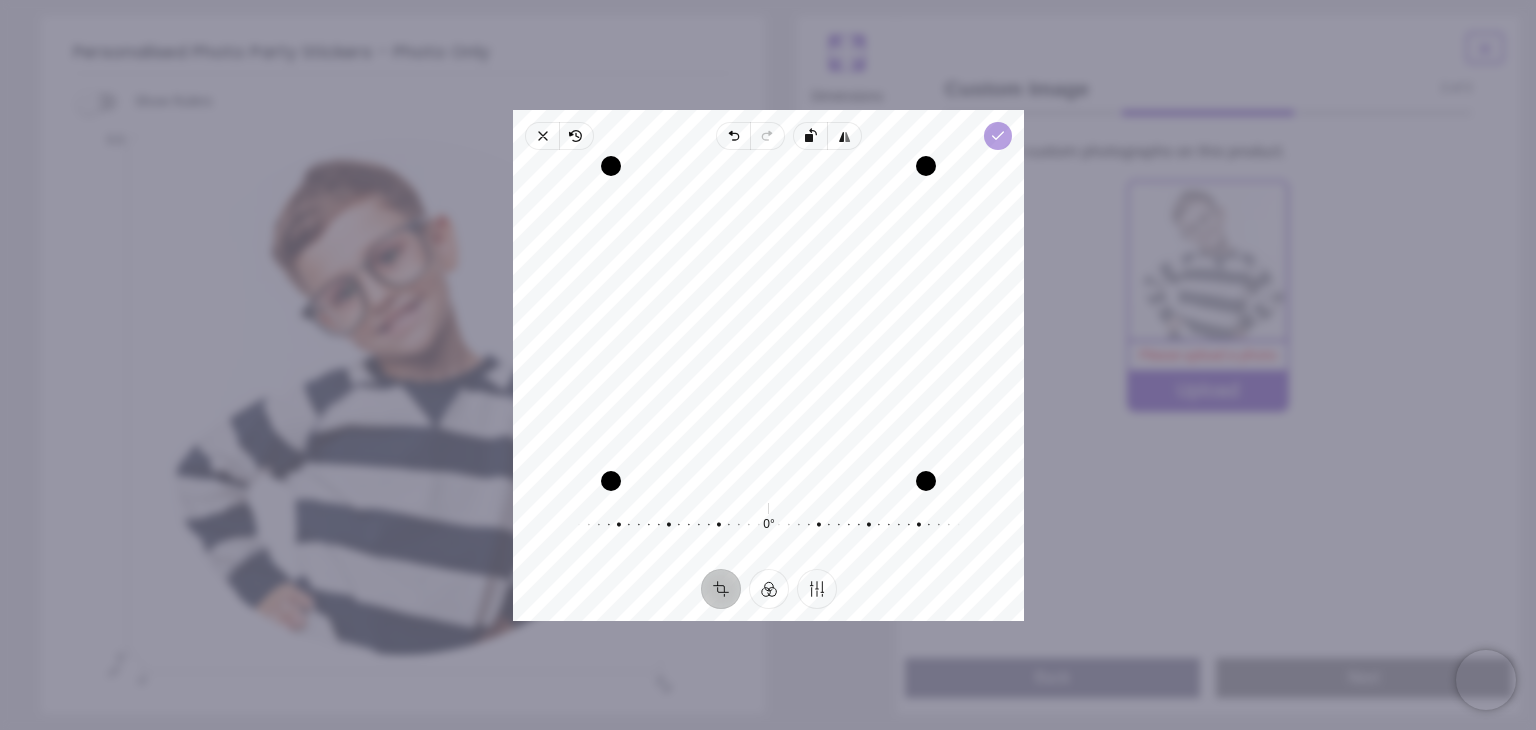 click 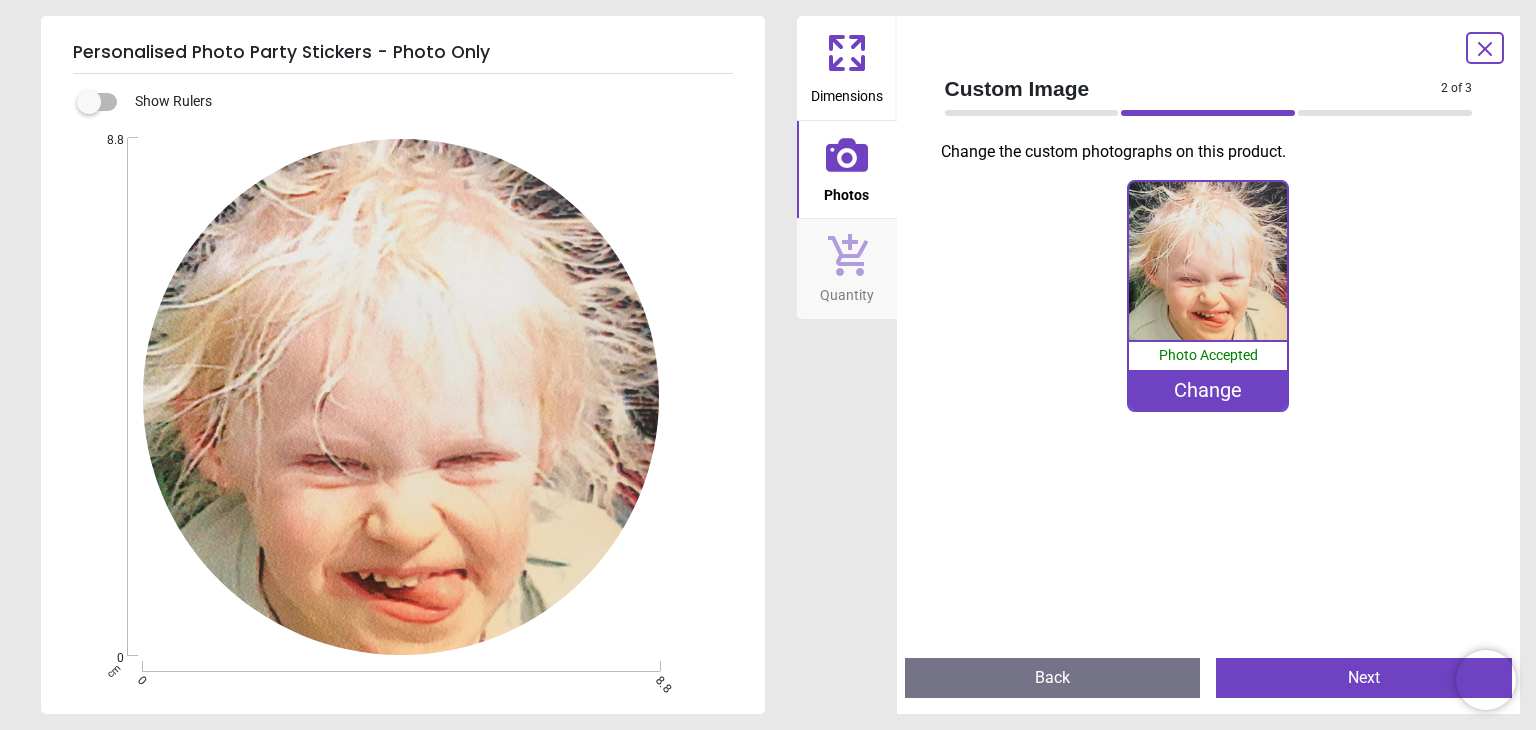 click on "Next" at bounding box center [1364, 678] 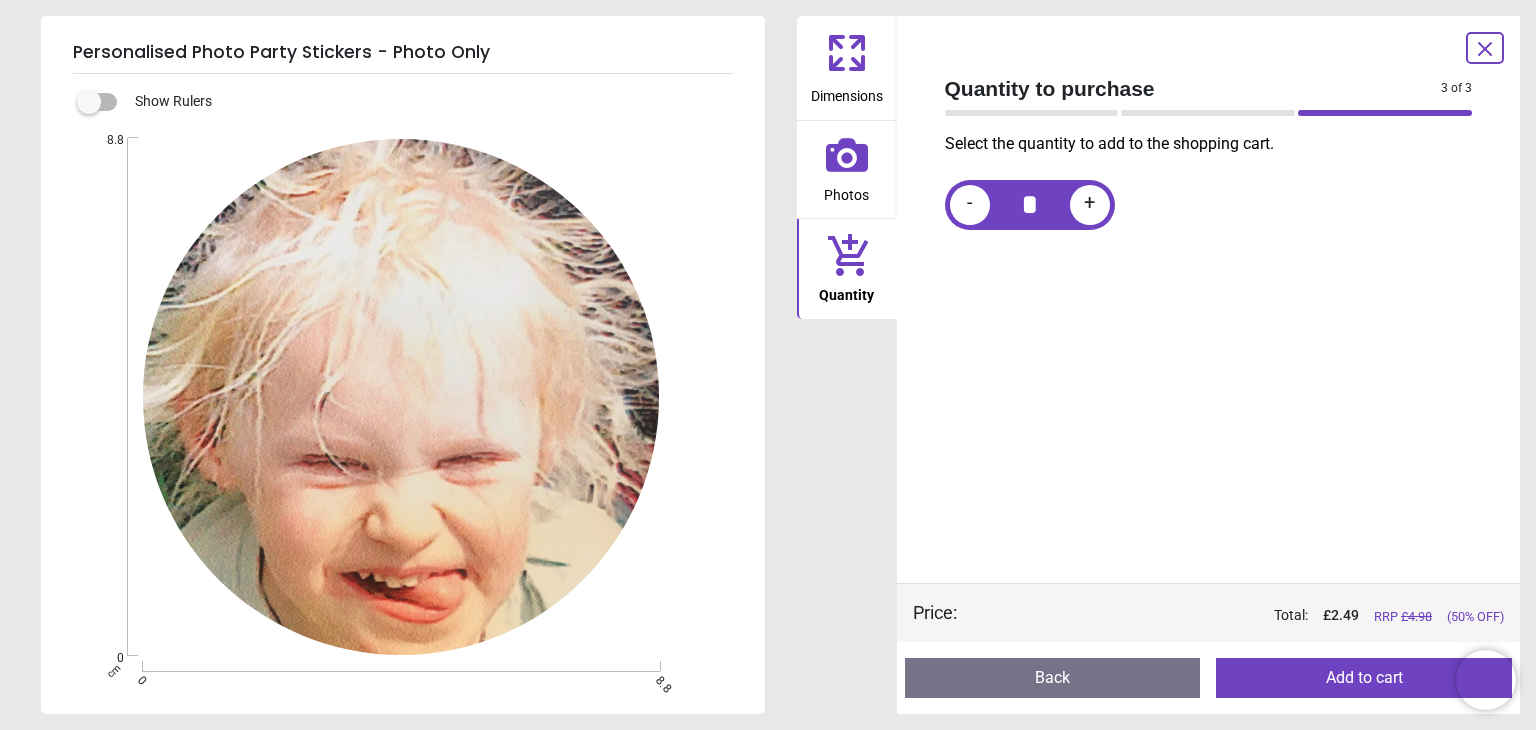 click on "Add to cart" at bounding box center (1364, 678) 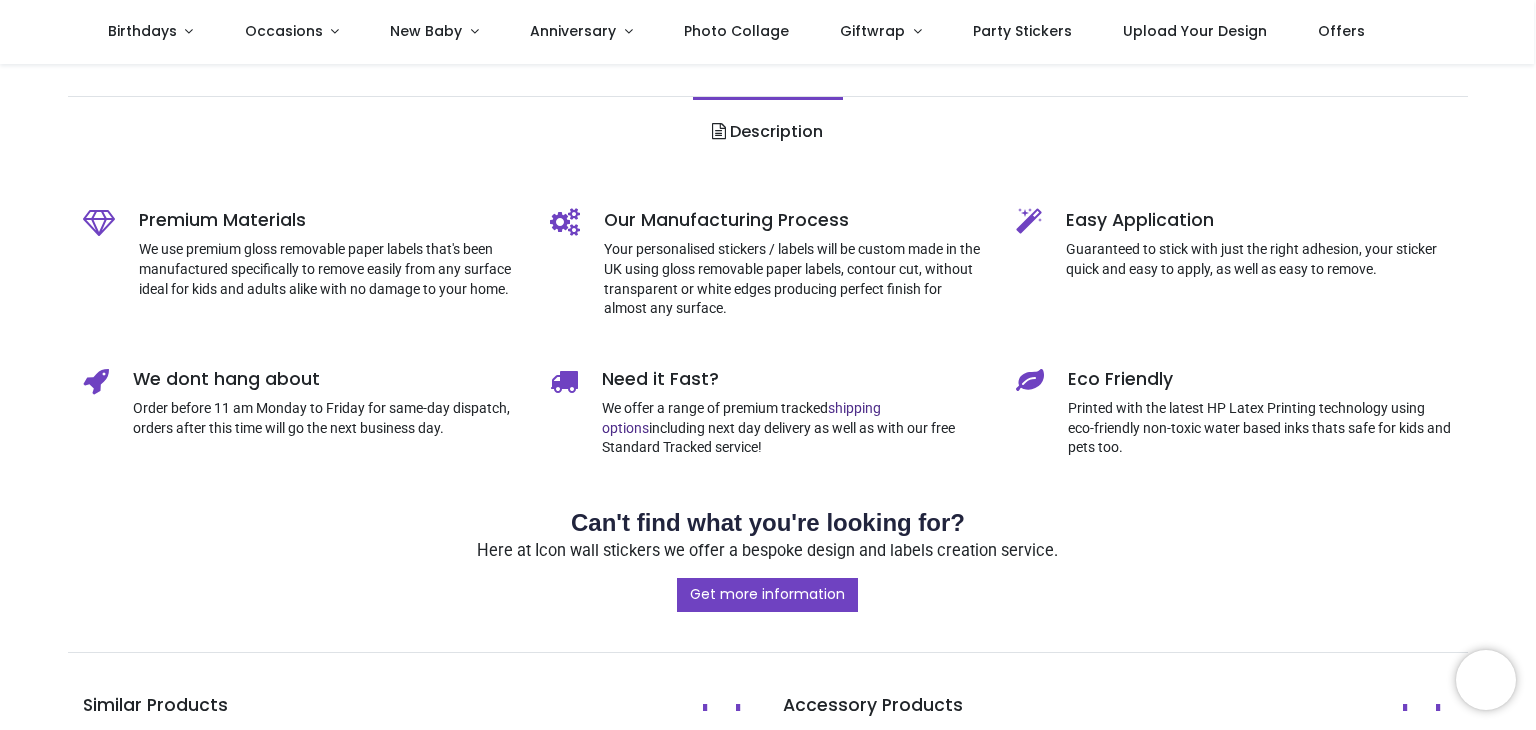 scroll, scrollTop: 500, scrollLeft: 0, axis: vertical 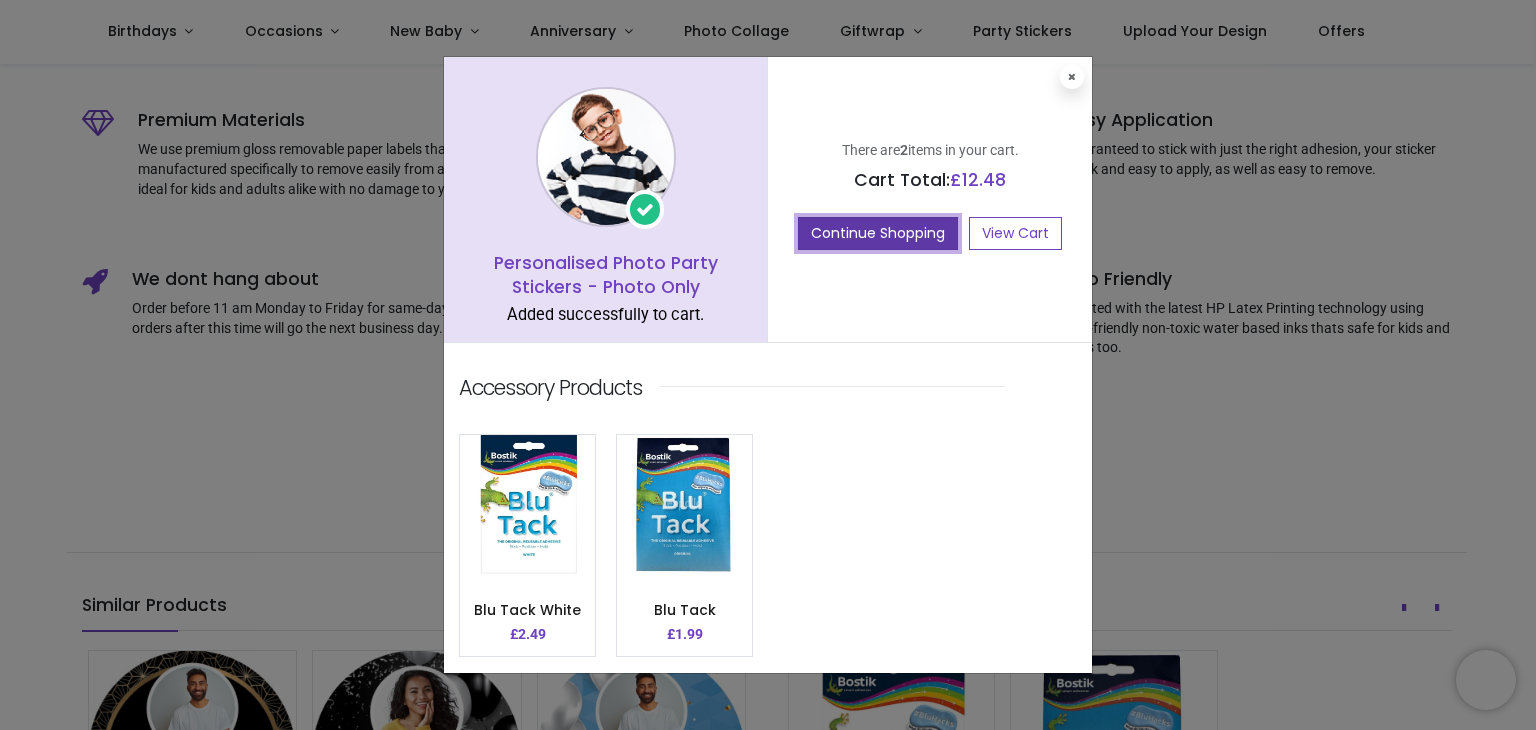 click on "Continue Shopping" at bounding box center (878, 234) 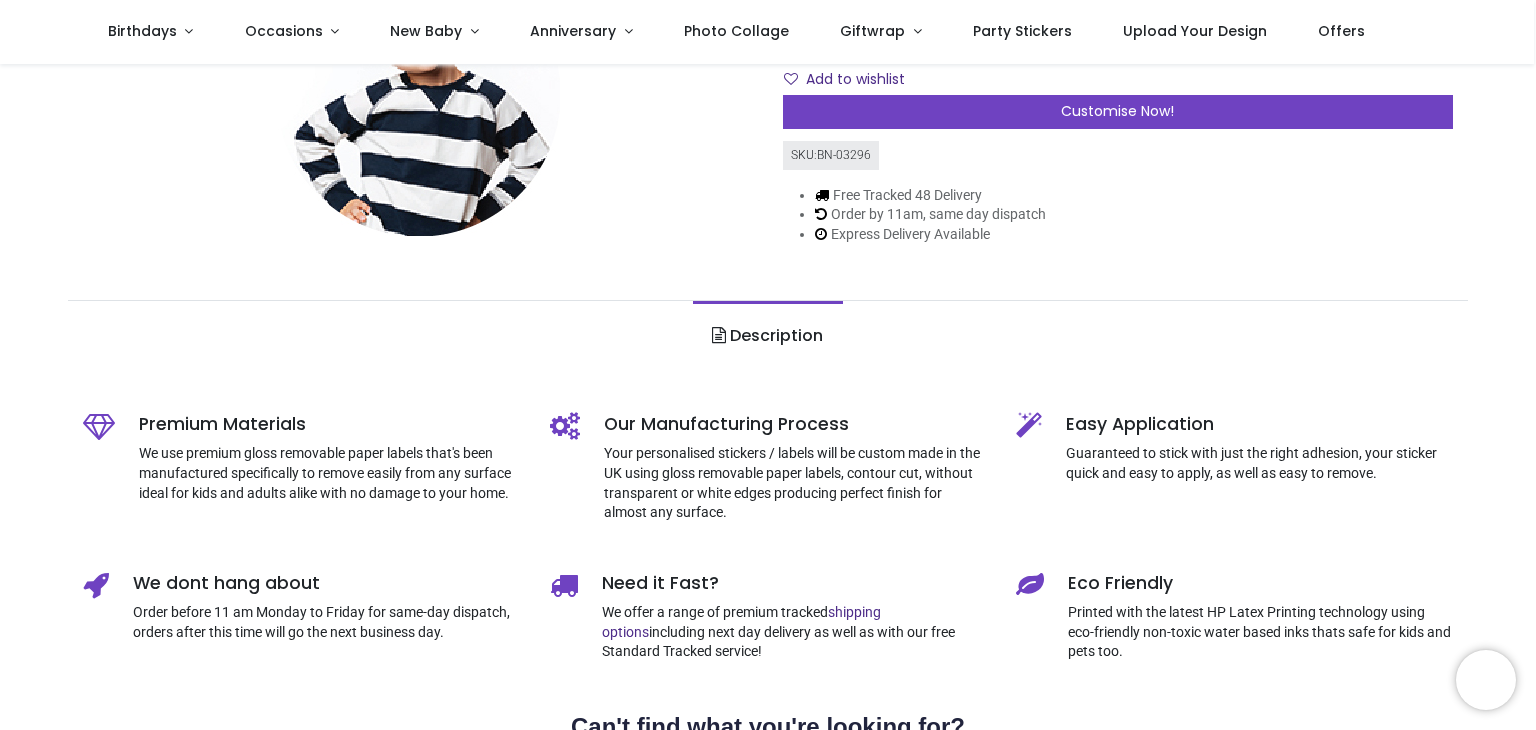 scroll, scrollTop: 96, scrollLeft: 0, axis: vertical 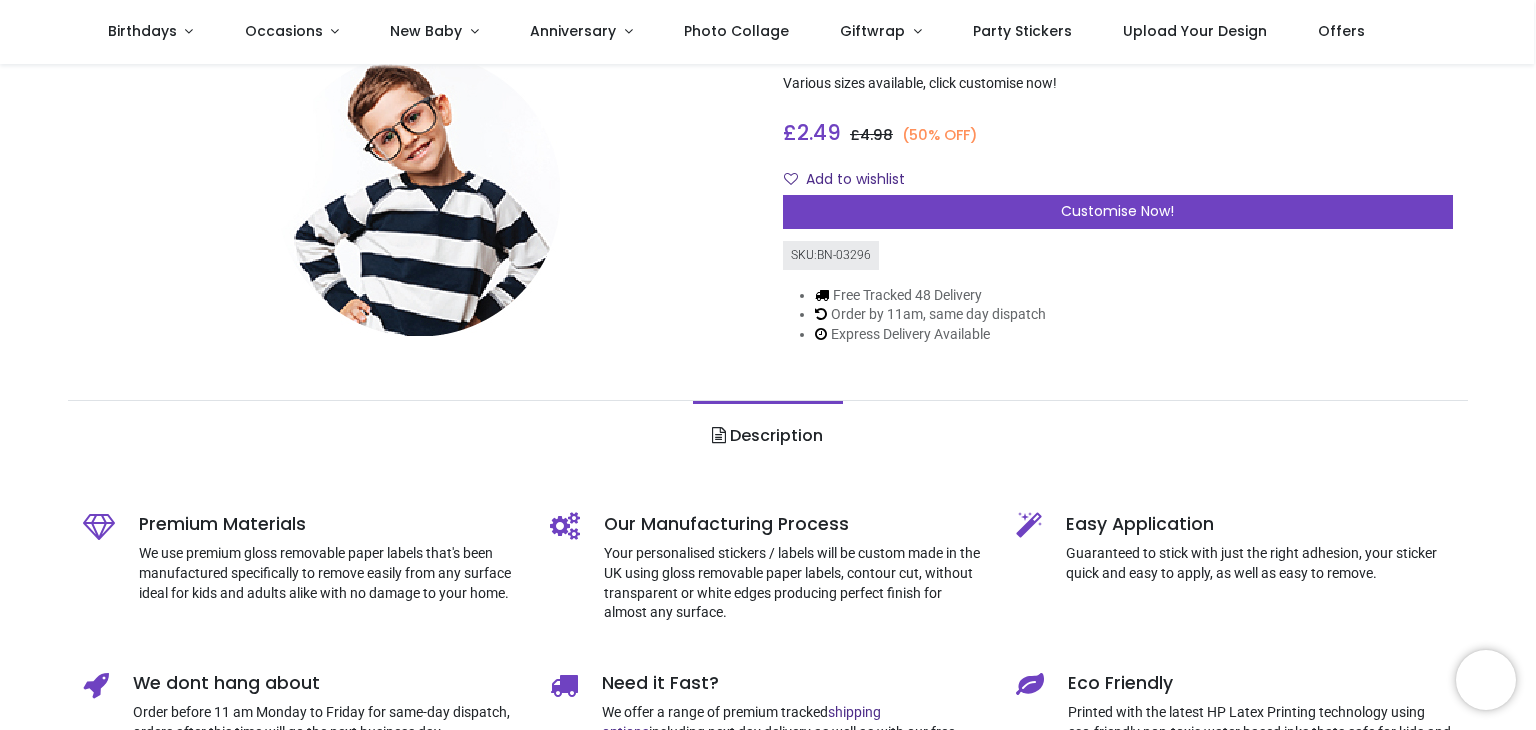 click on "Description" at bounding box center (767, 436) 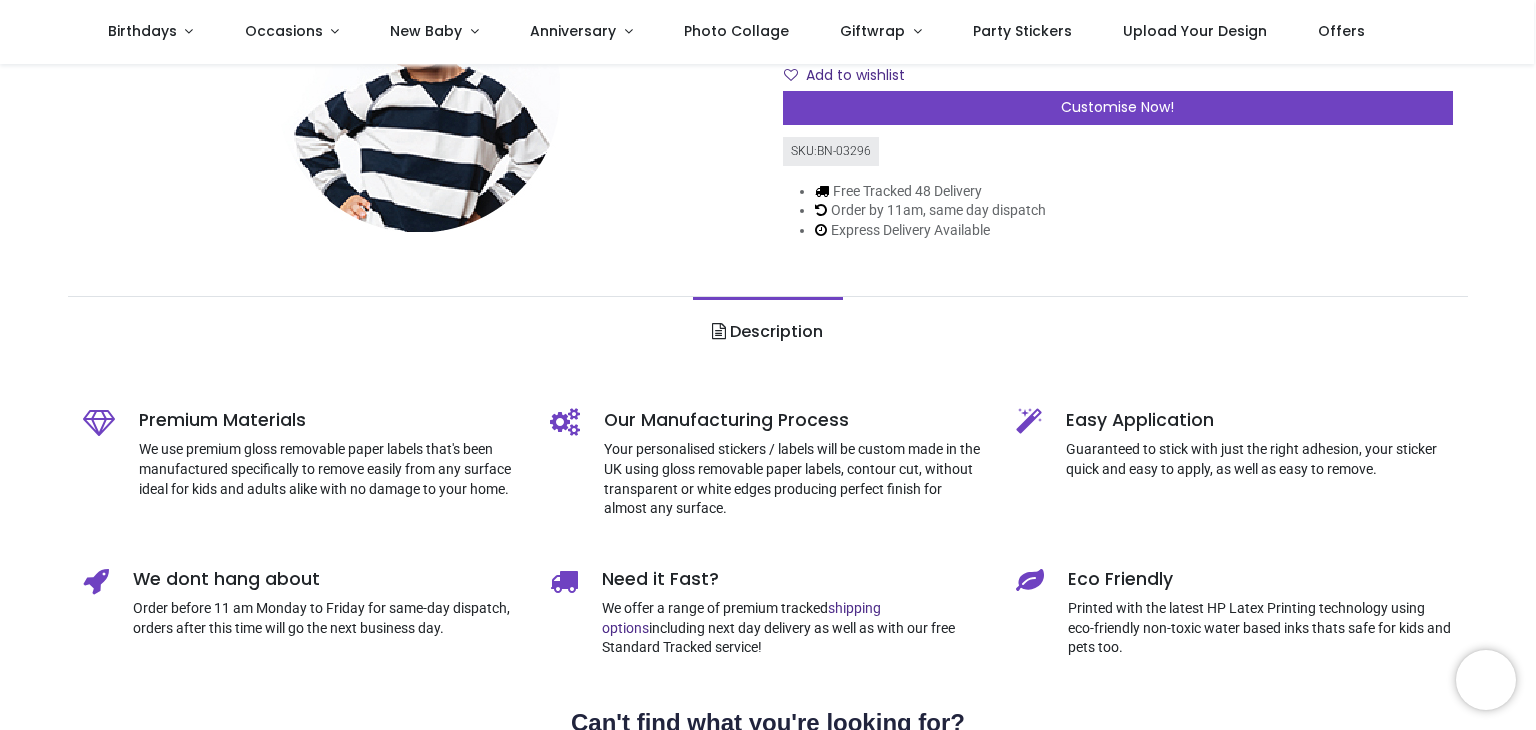 scroll, scrollTop: 300, scrollLeft: 0, axis: vertical 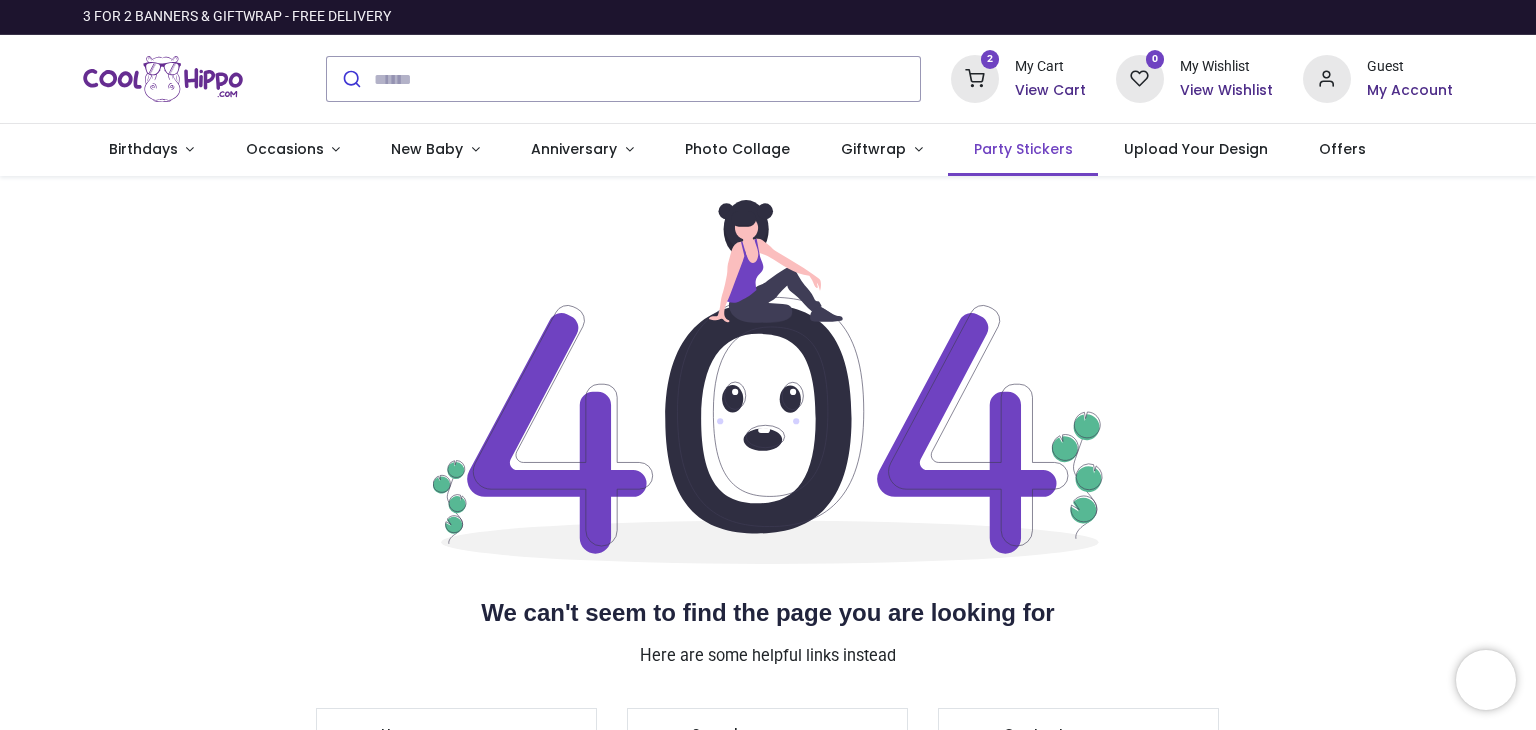 click on "Party Stickers" at bounding box center (1023, 149) 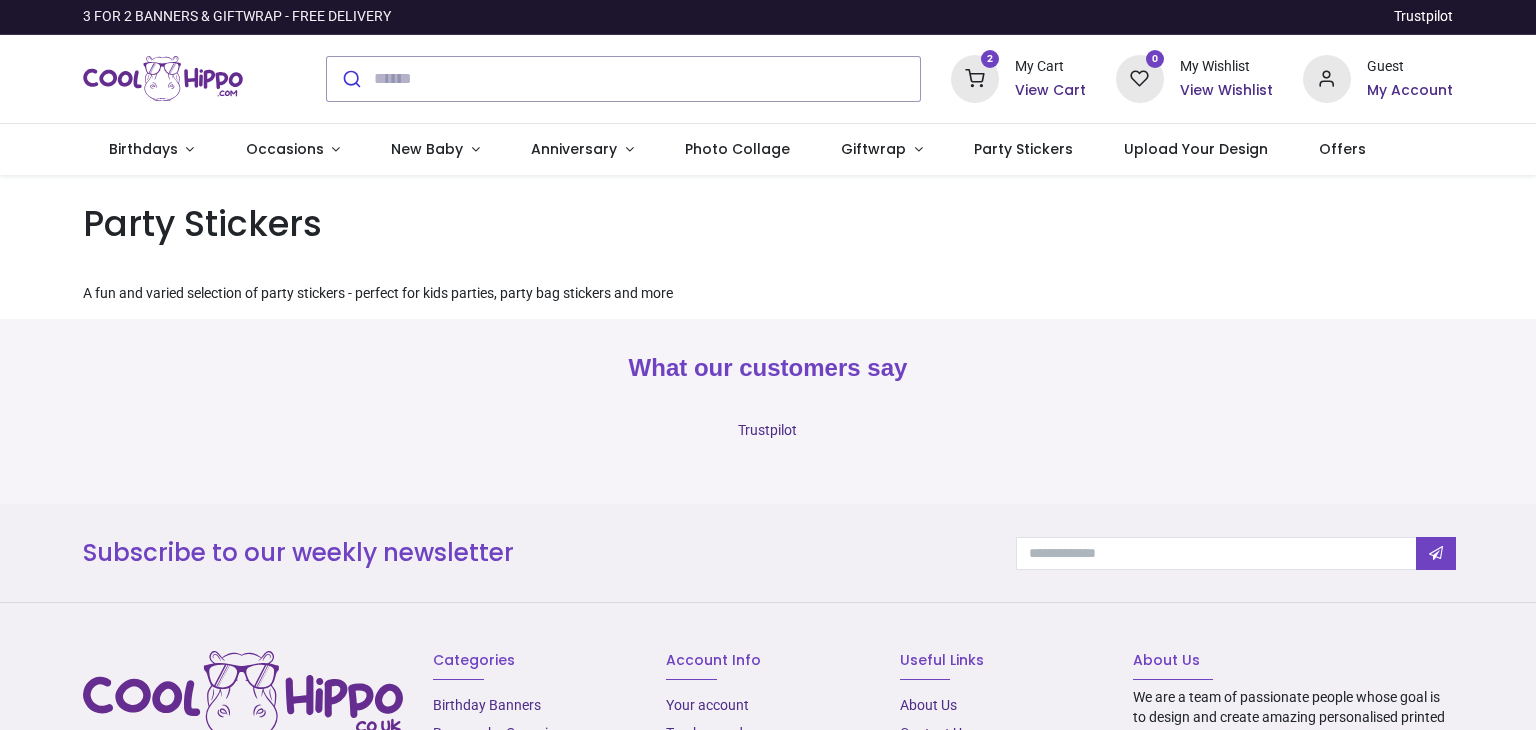 scroll, scrollTop: 0, scrollLeft: 0, axis: both 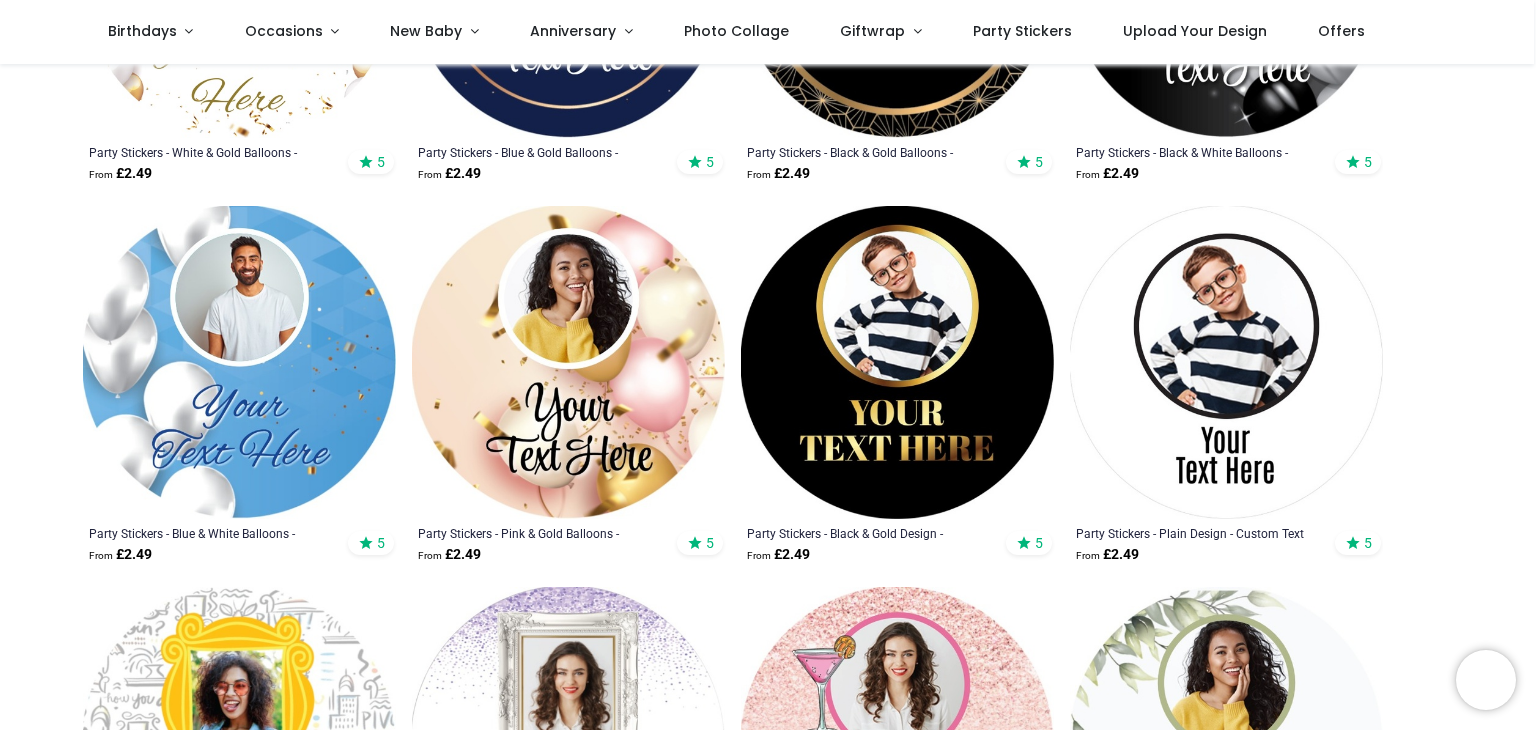 click at bounding box center (1226, 362) 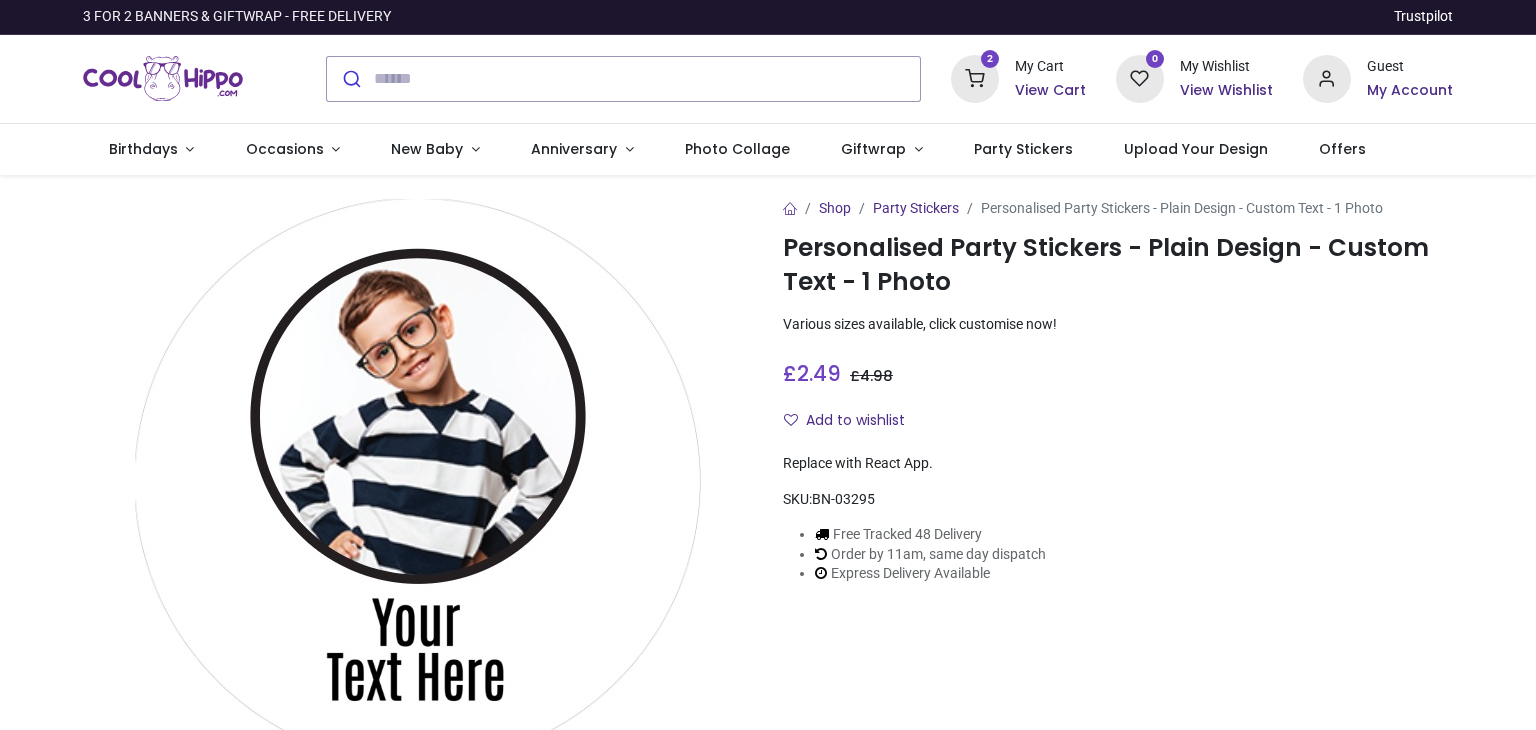 scroll, scrollTop: 0, scrollLeft: 0, axis: both 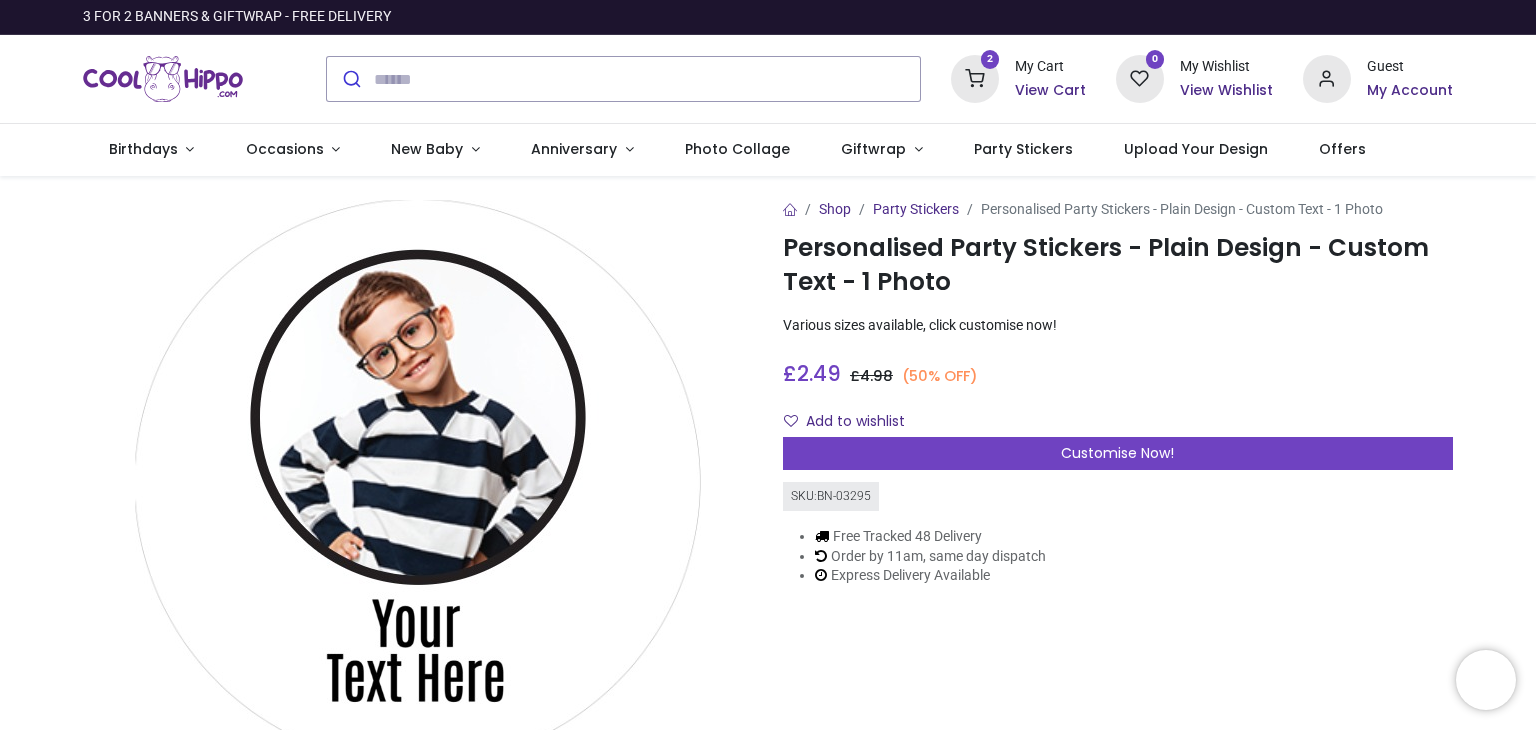 click on "View Cart" at bounding box center (1050, 91) 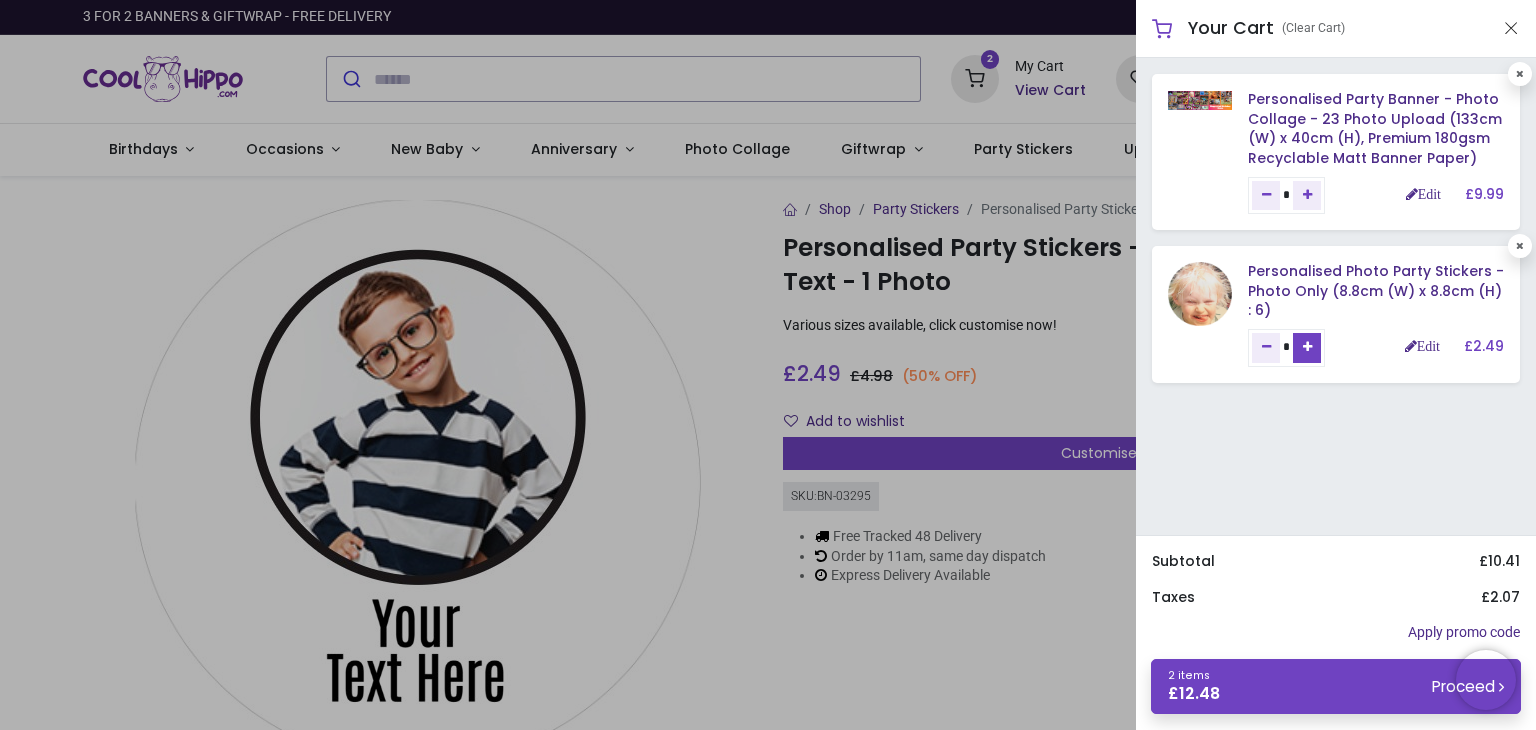 click at bounding box center (1307, 347) 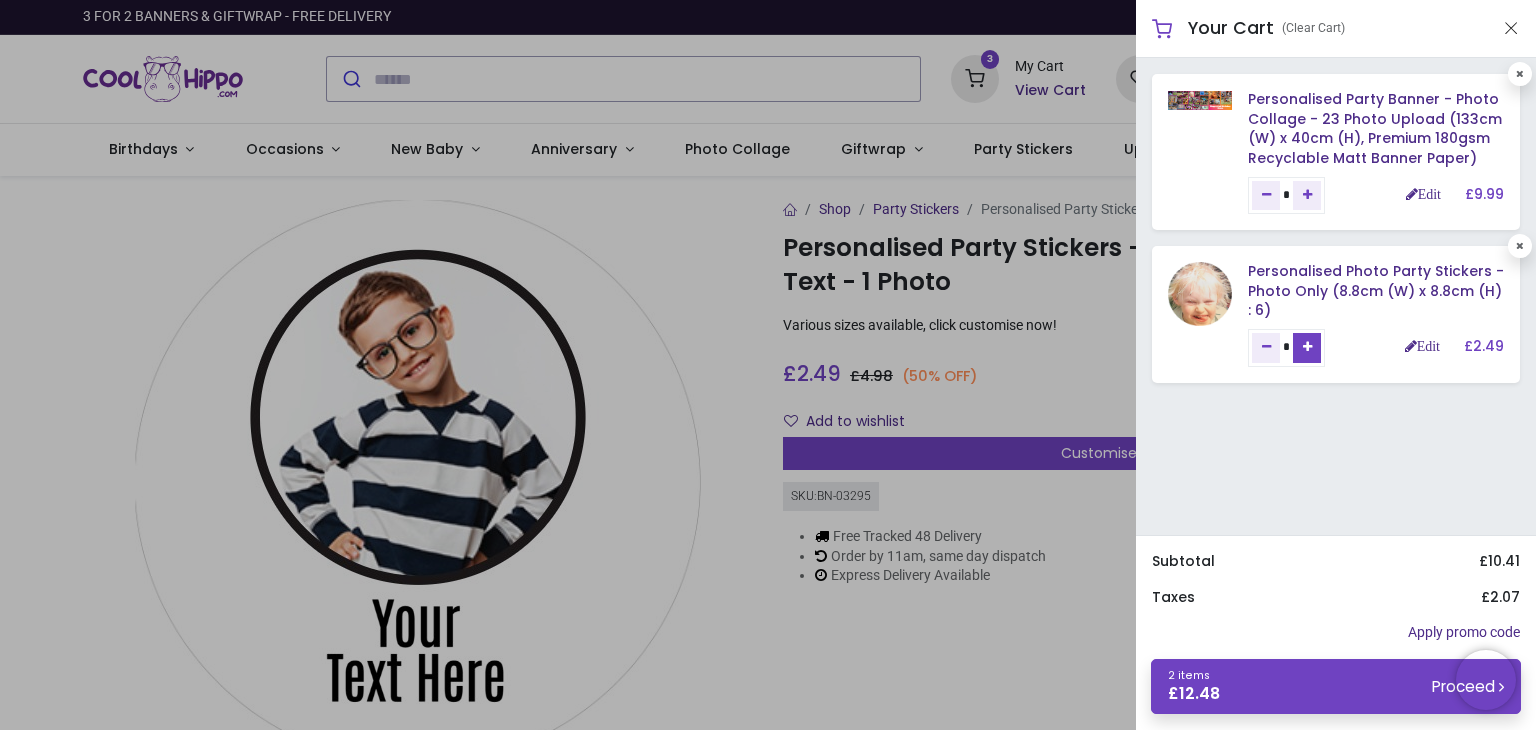 click at bounding box center (1307, 347) 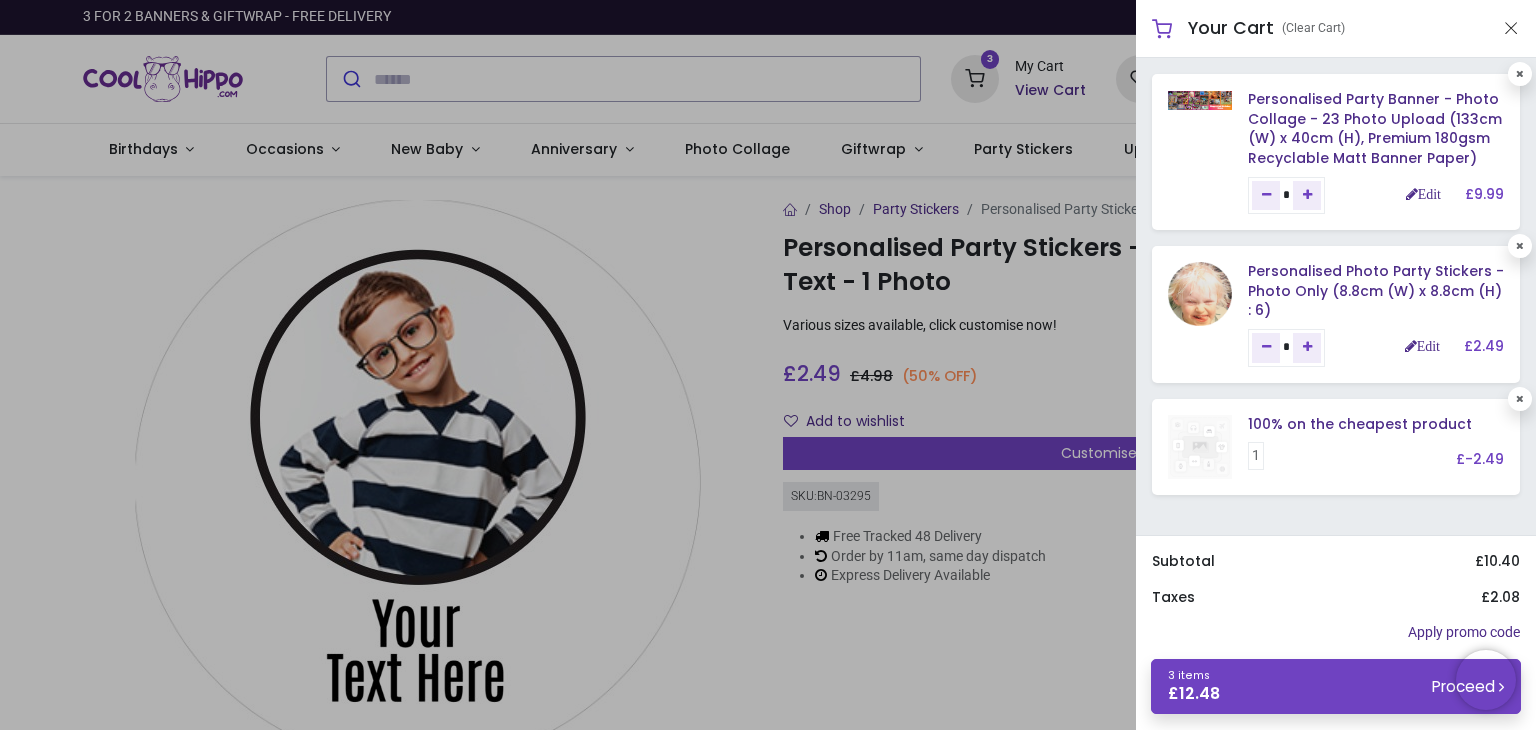 click at bounding box center [1307, 347] 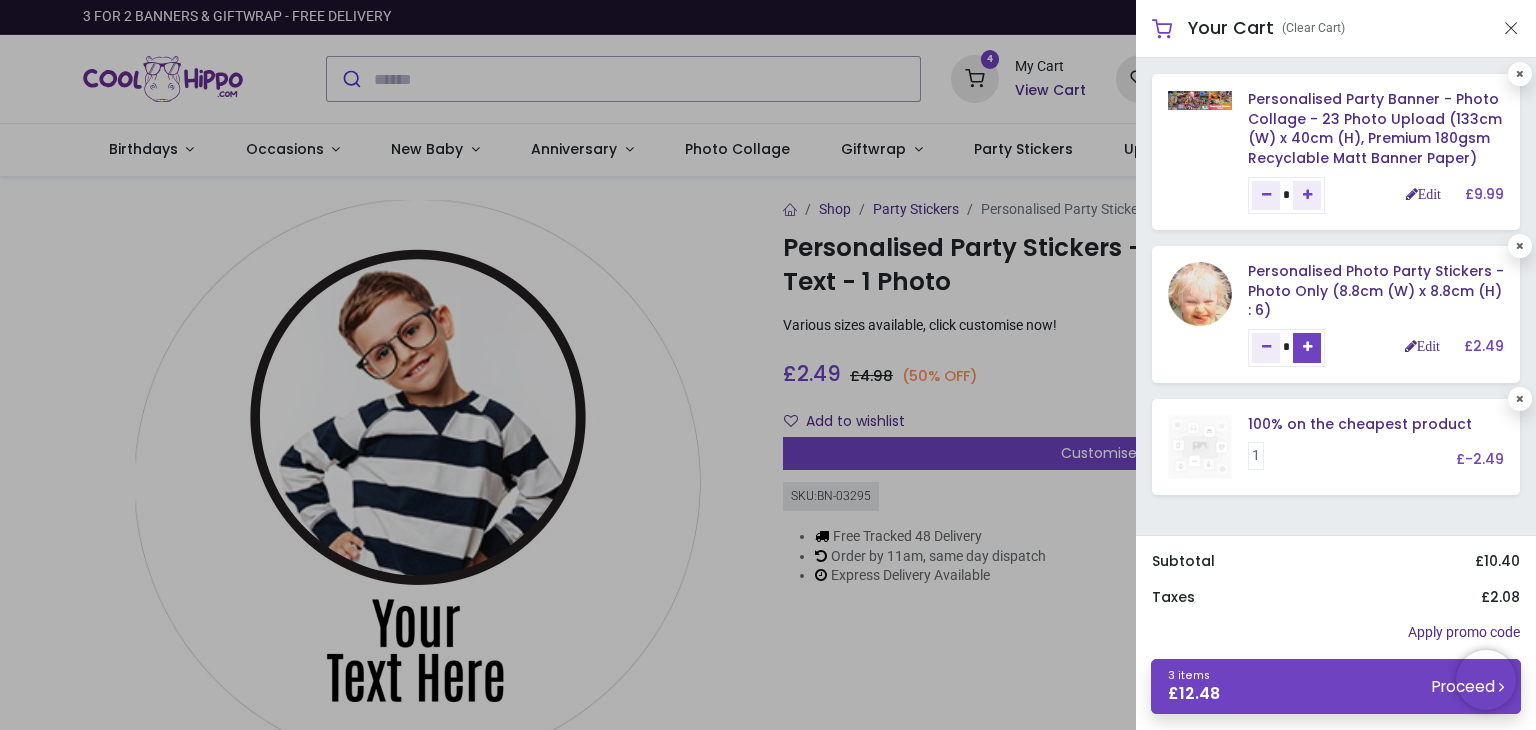 click at bounding box center (1307, 347) 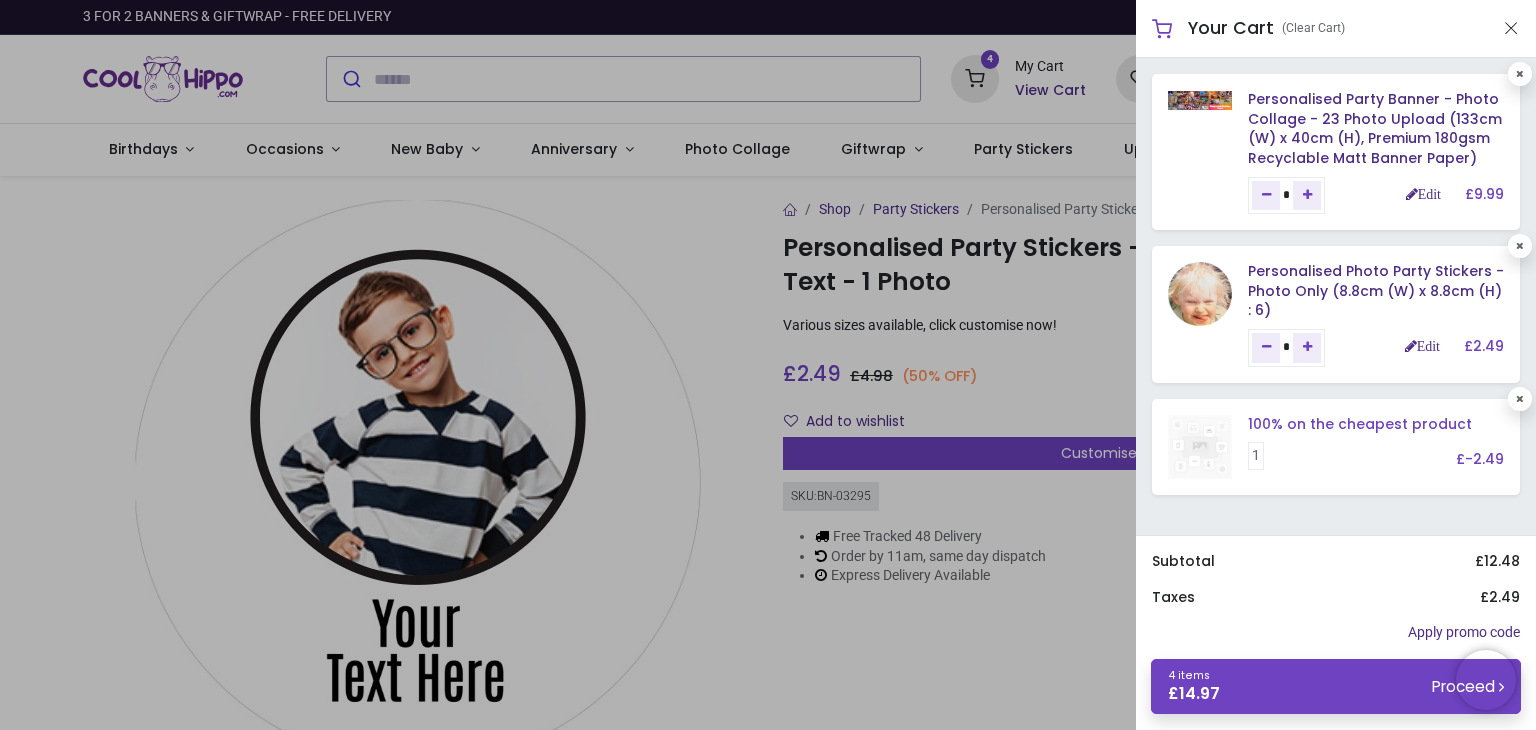 click on "100% on the cheapest product" at bounding box center (1360, 424) 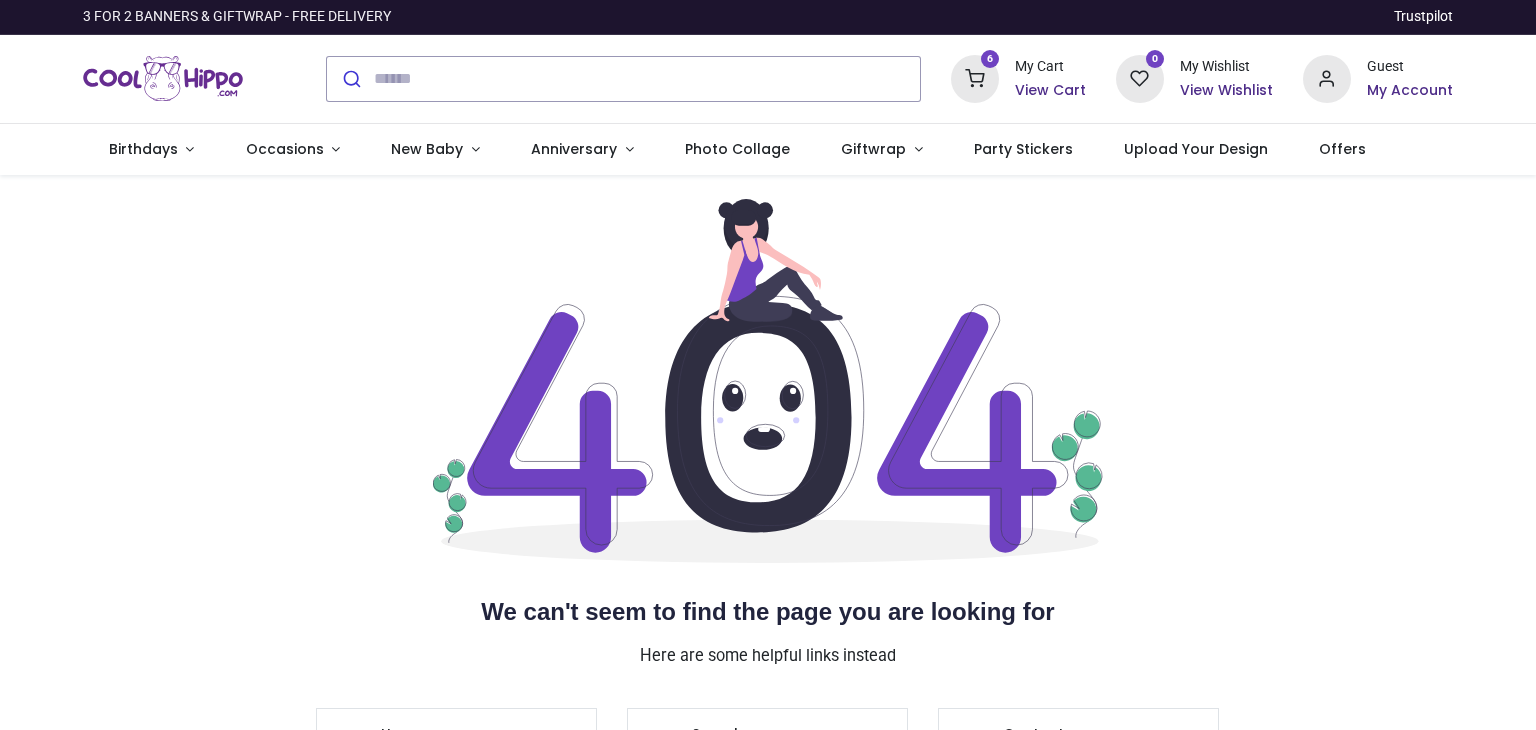 scroll, scrollTop: 0, scrollLeft: 0, axis: both 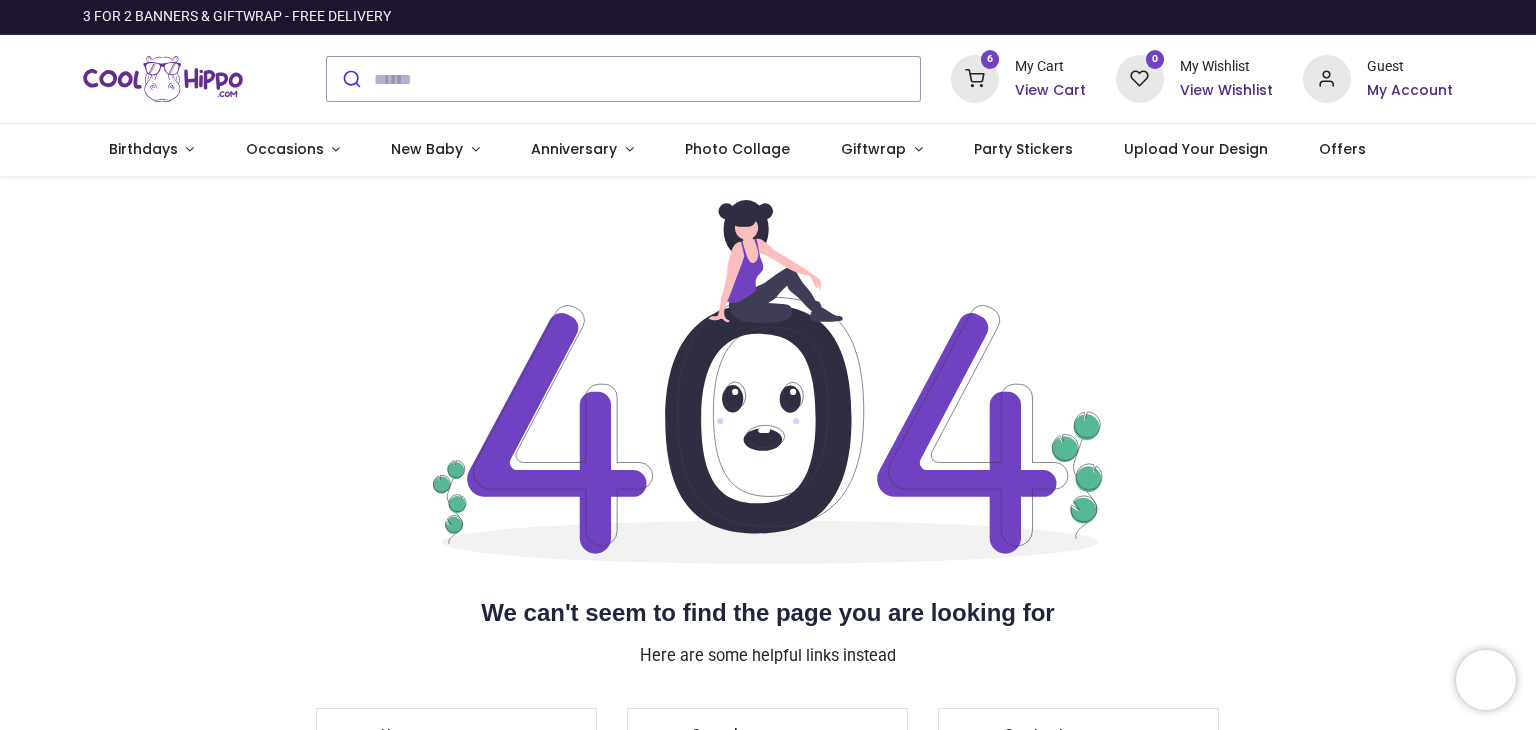 click at bounding box center (975, 79) 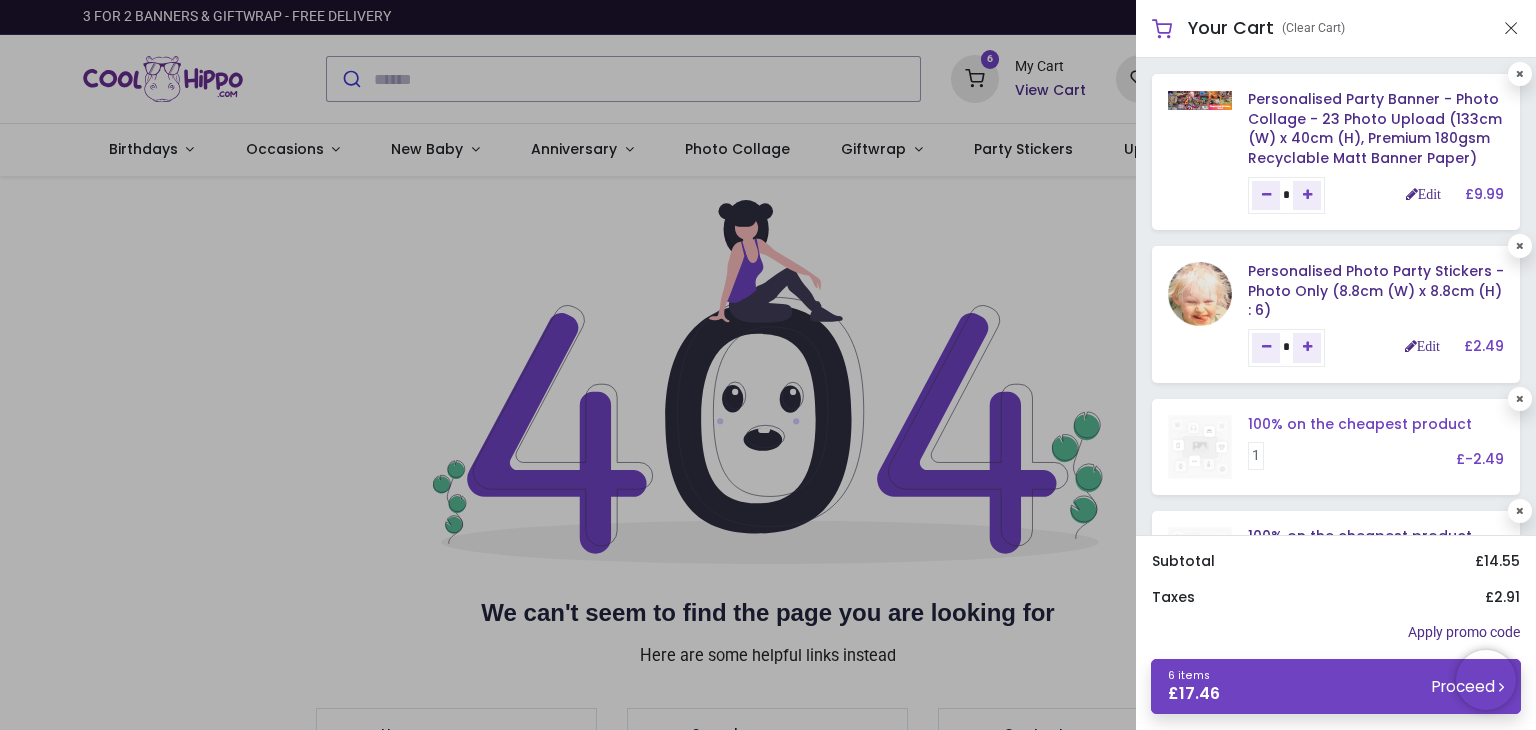 scroll, scrollTop: 102, scrollLeft: 0, axis: vertical 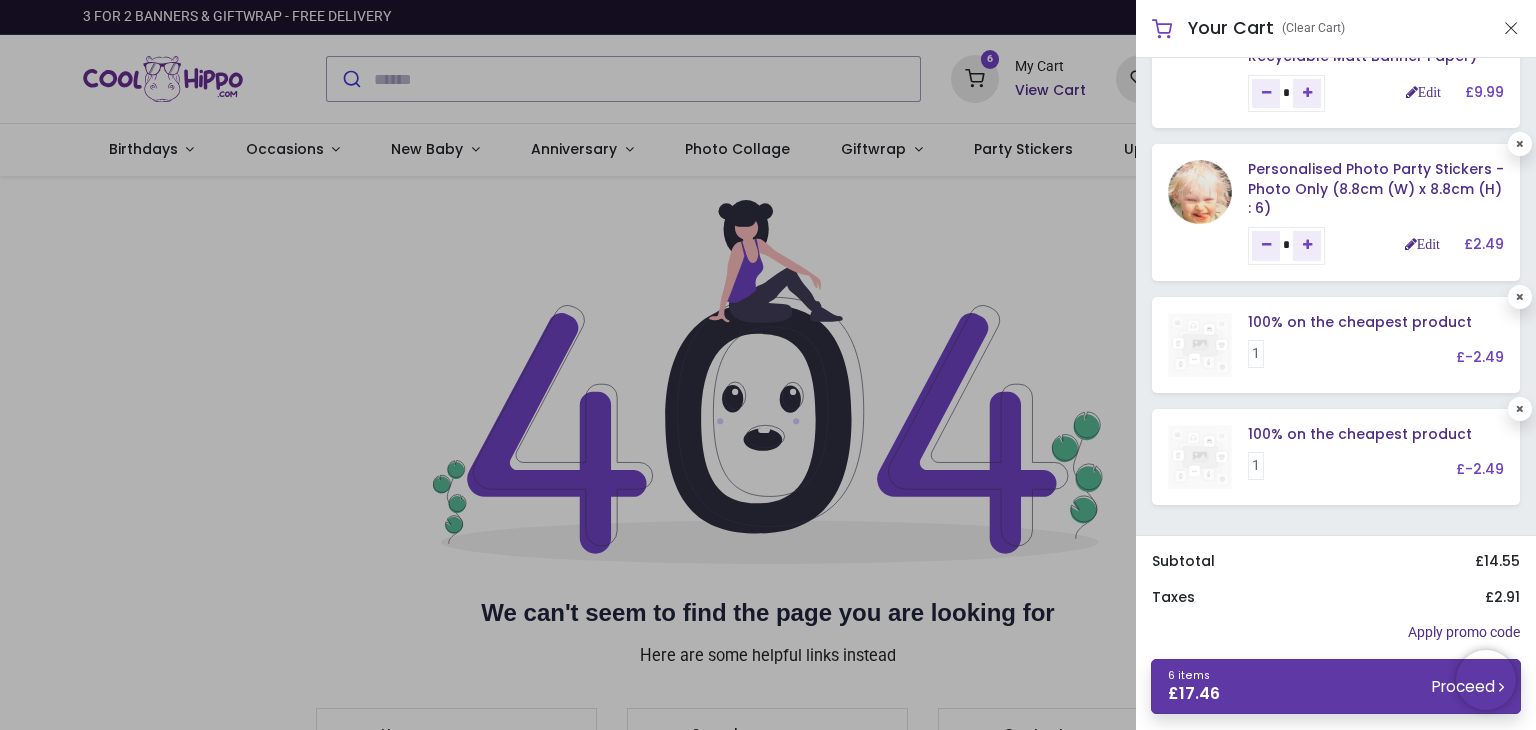 click on "6 items
£  17.46
Proceed" at bounding box center [1336, 686] 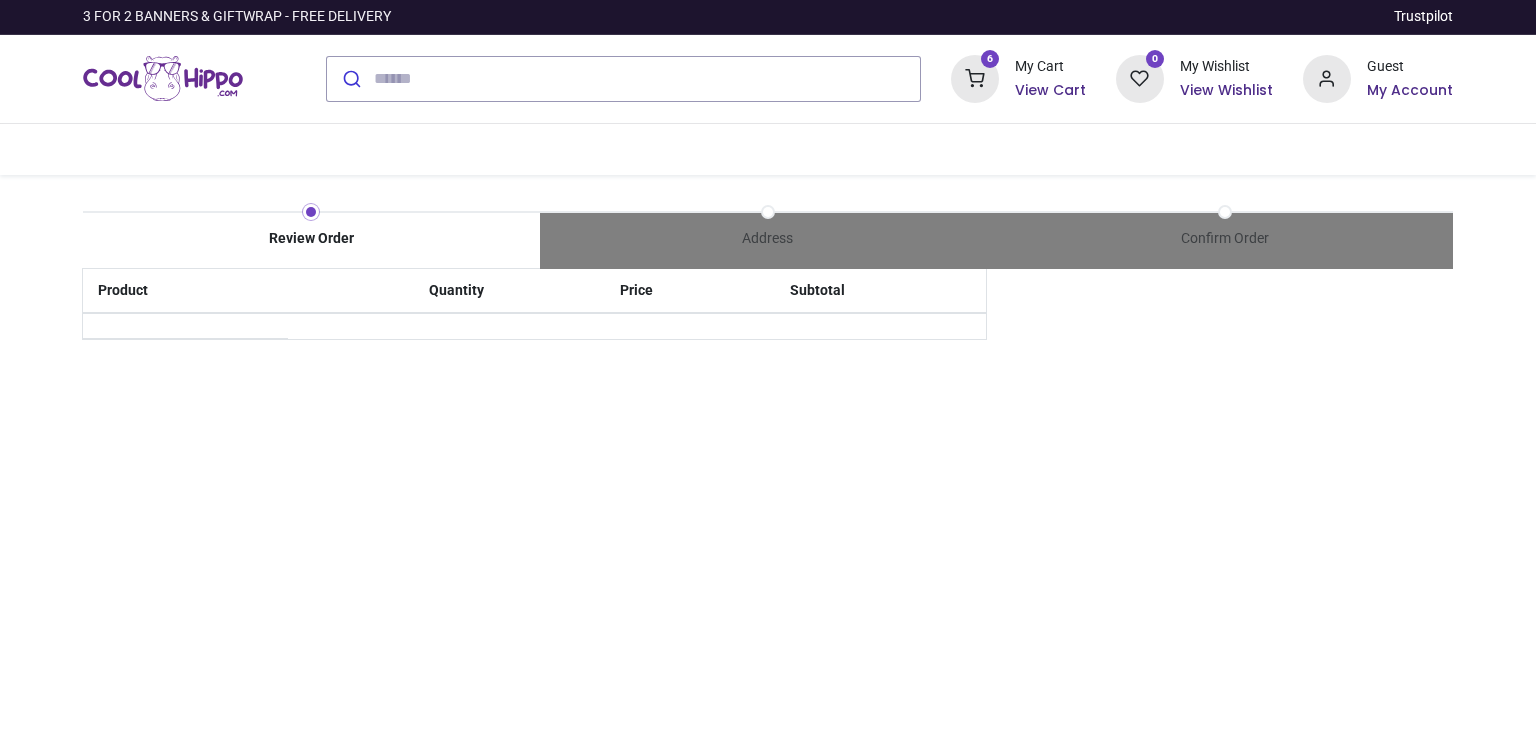 scroll, scrollTop: 0, scrollLeft: 0, axis: both 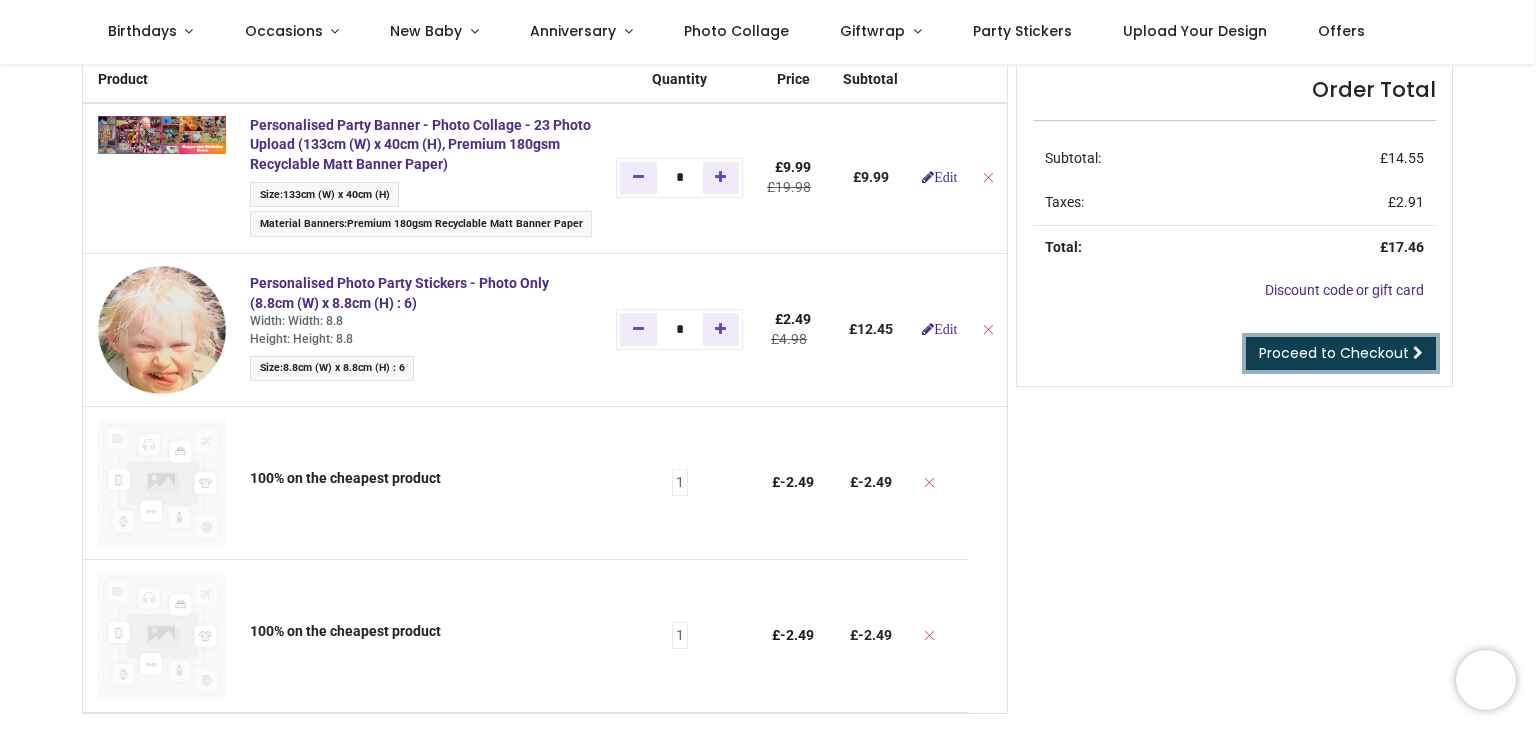 click on "Proceed to Checkout" at bounding box center [1334, 353] 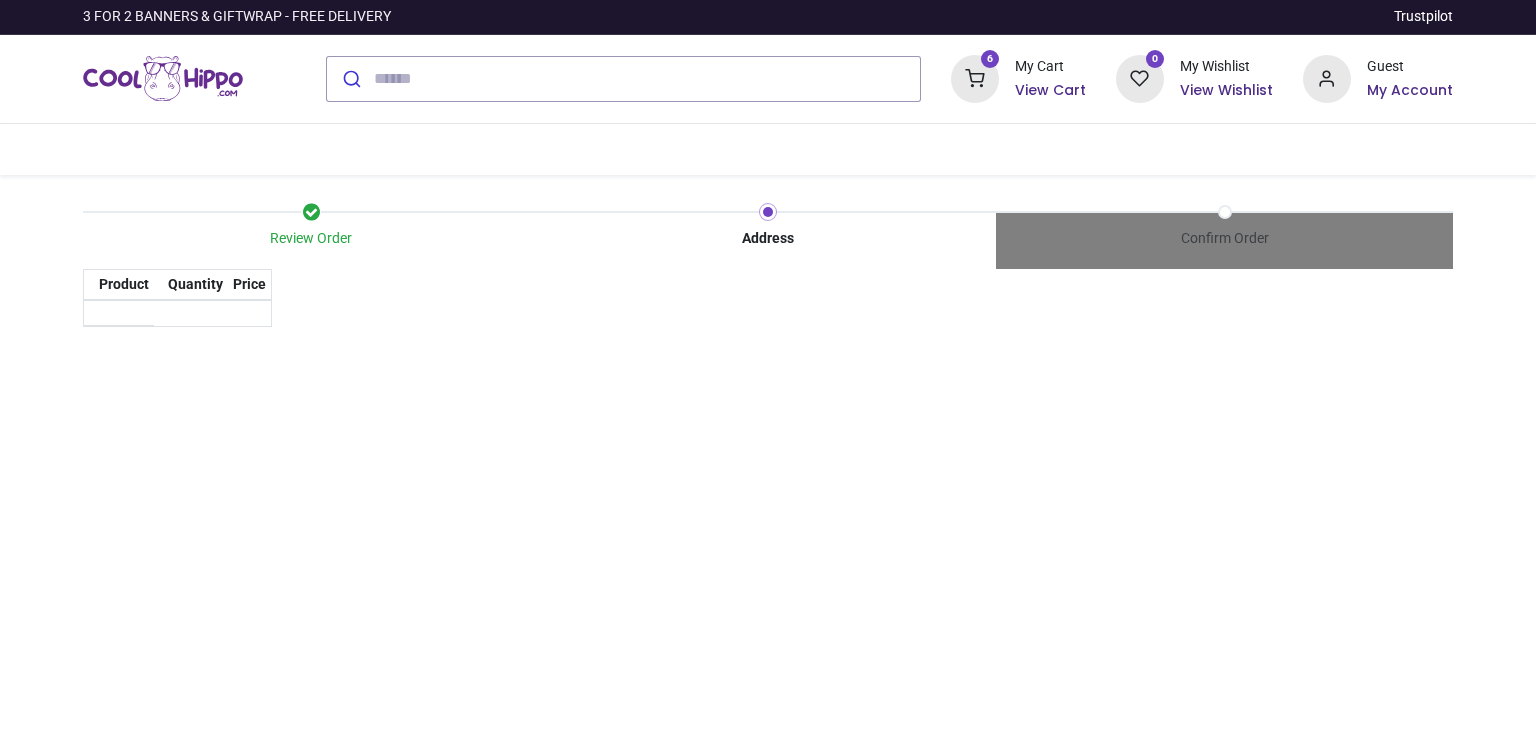 scroll, scrollTop: 0, scrollLeft: 0, axis: both 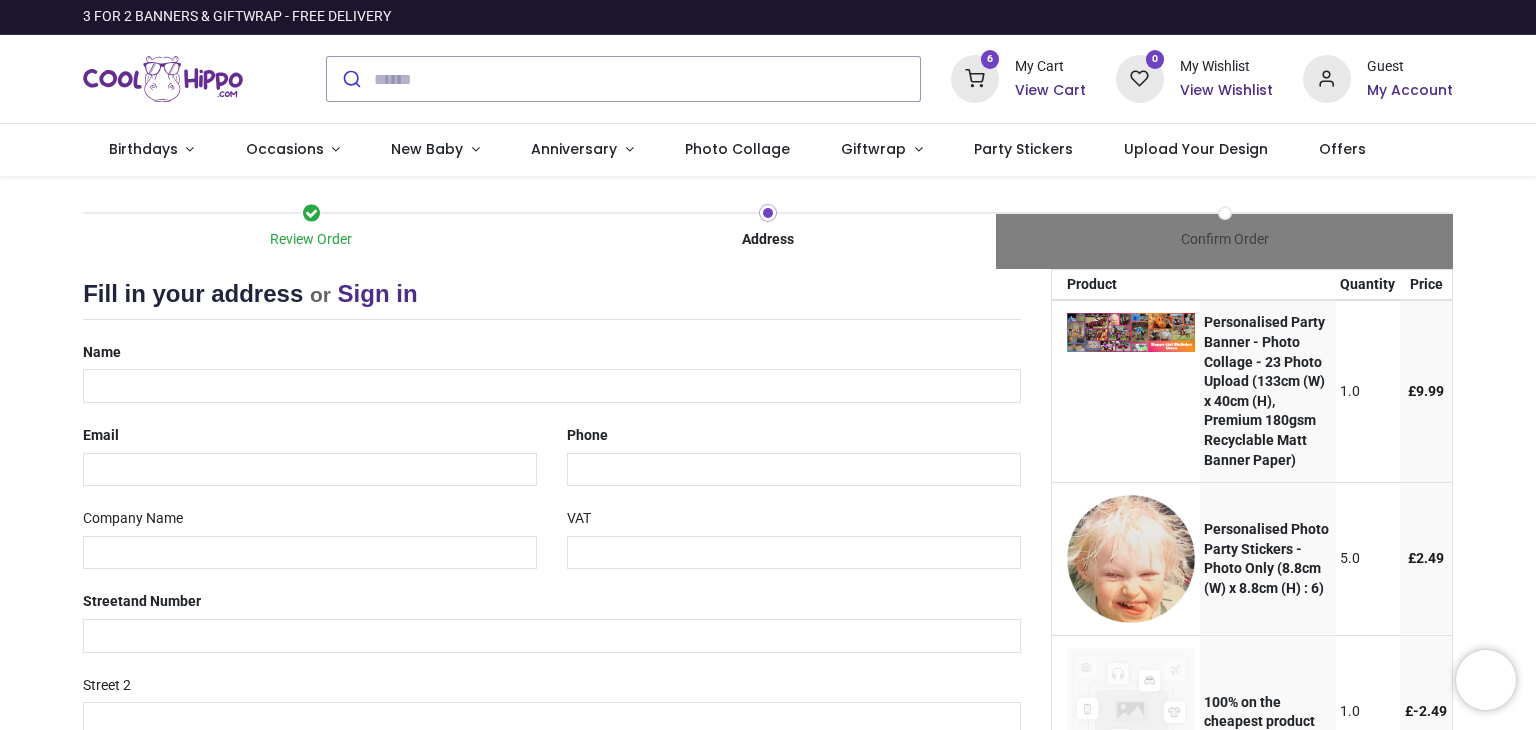 select on "***" 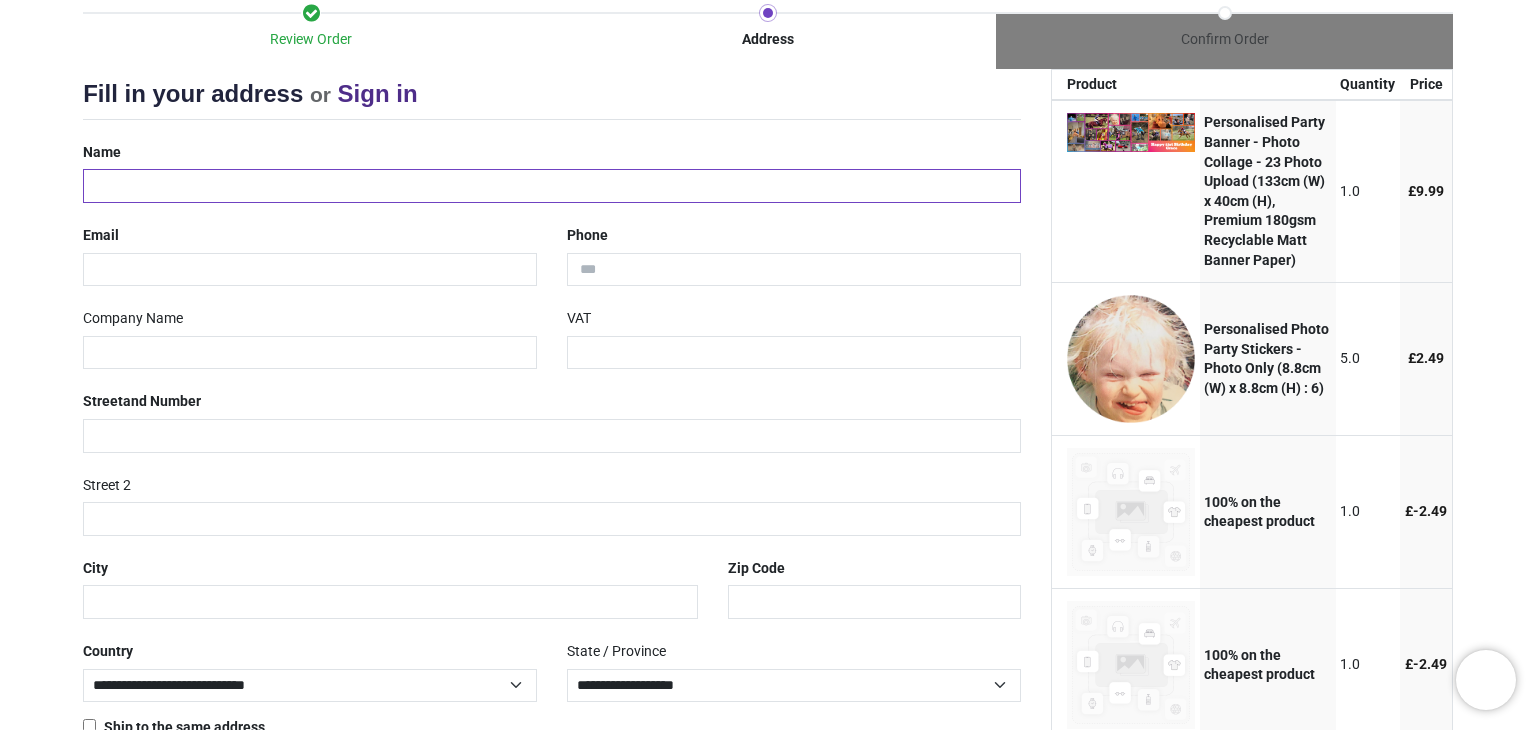 click at bounding box center [552, 186] 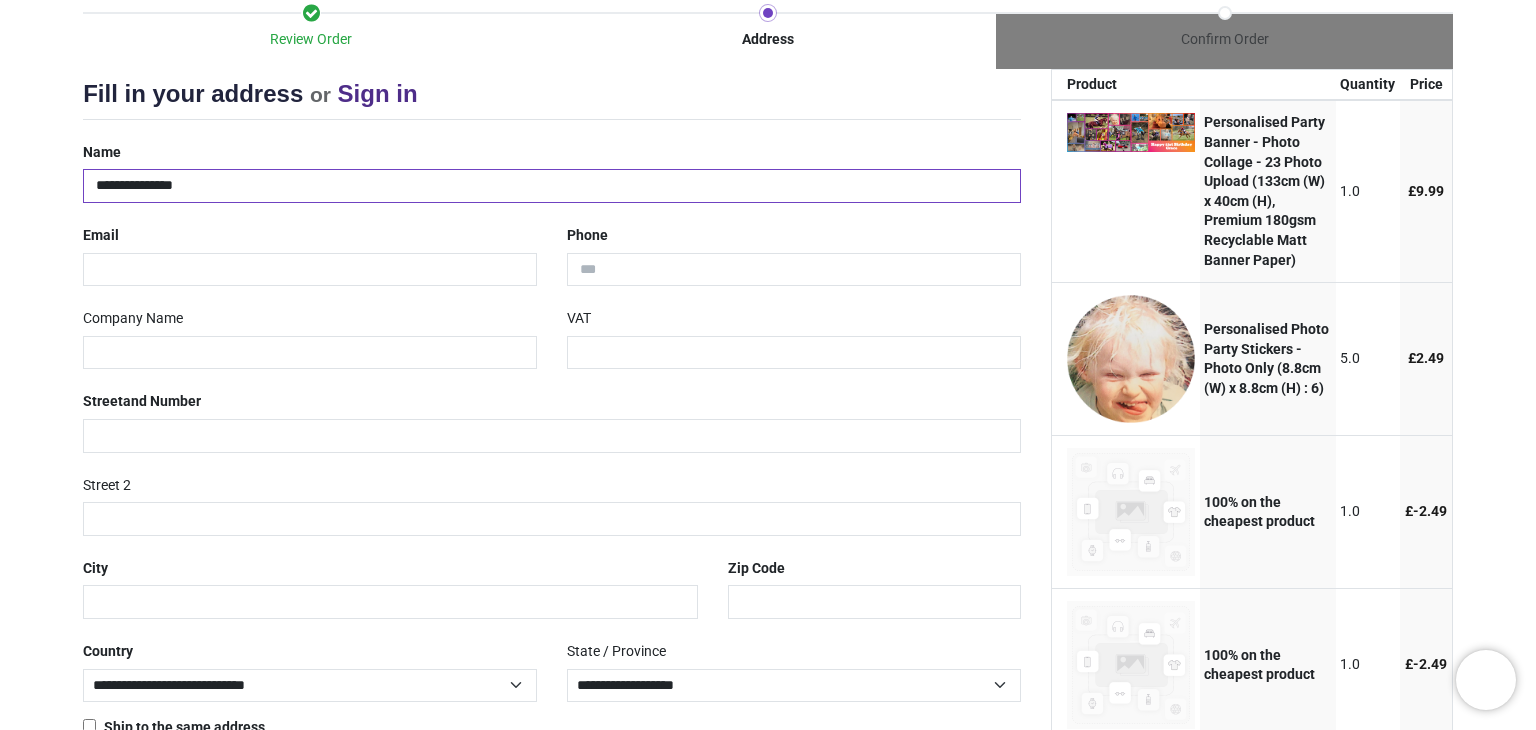 type on "**********" 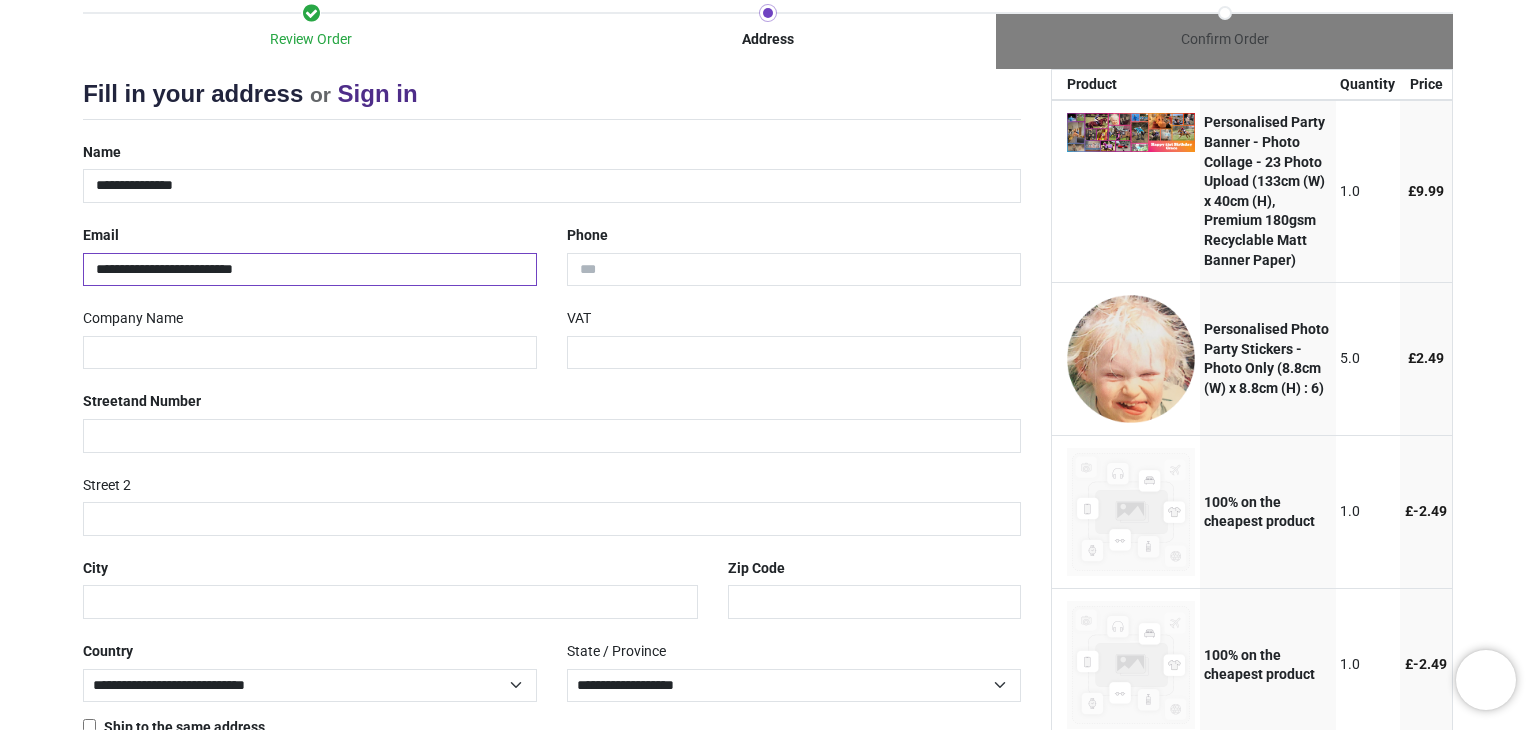type on "**********" 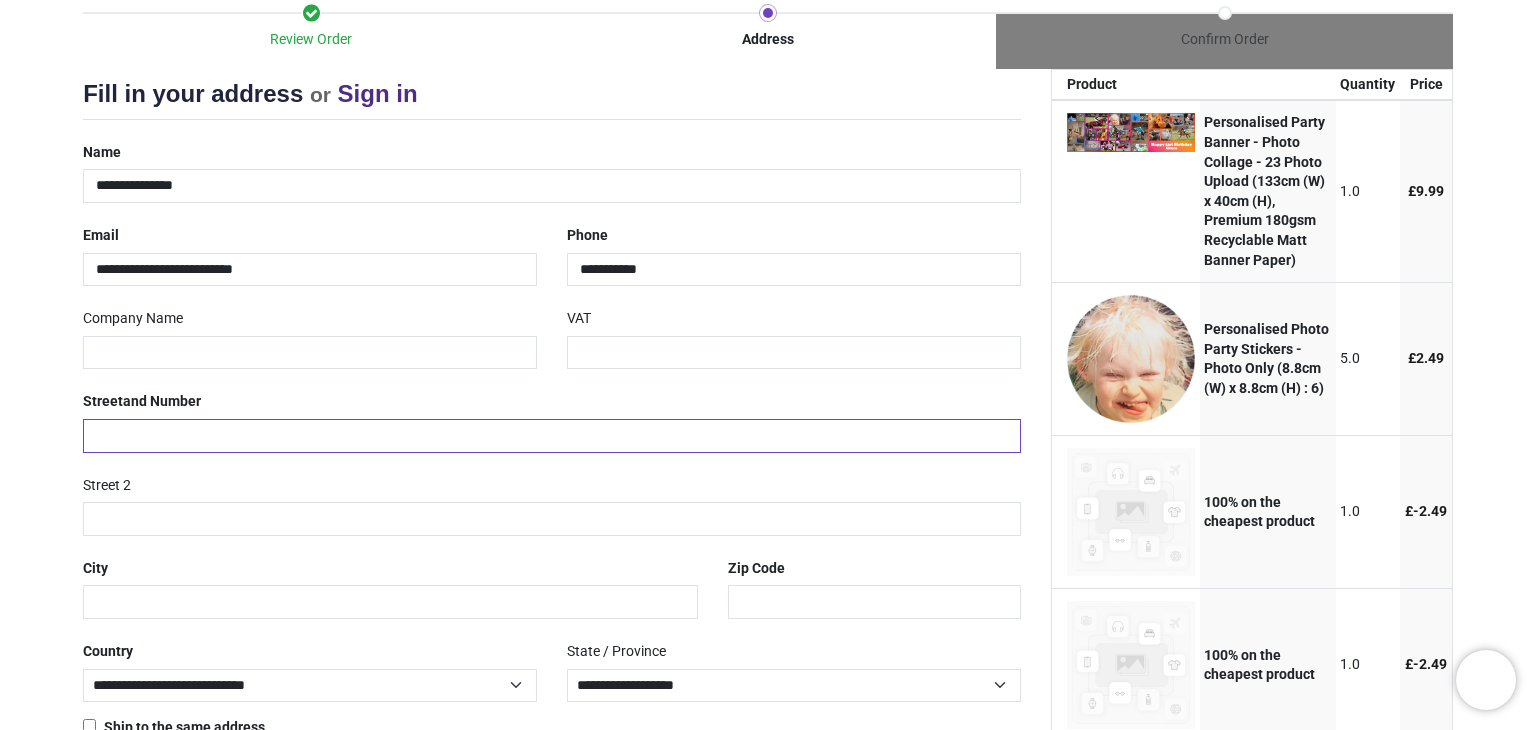 type on "**********" 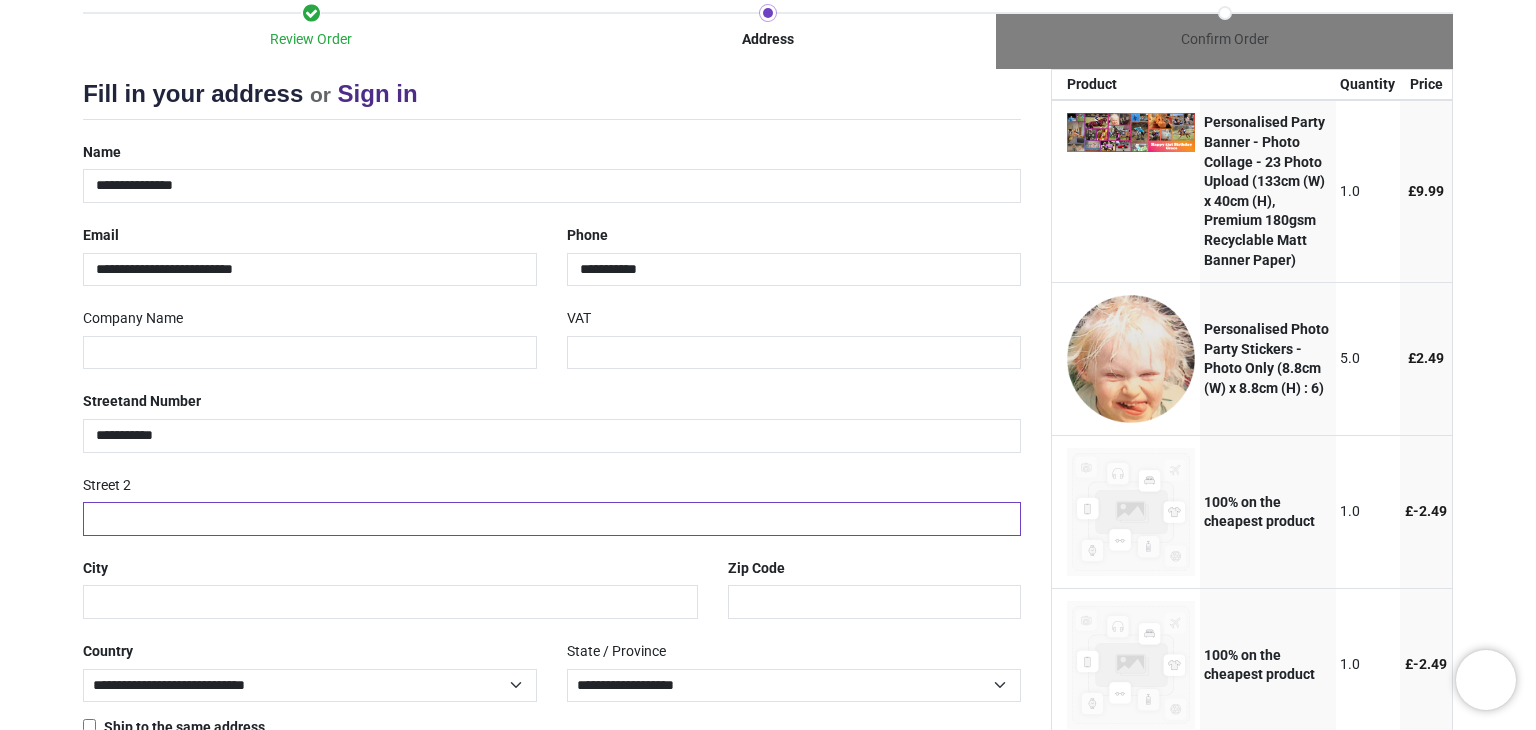 type on "******" 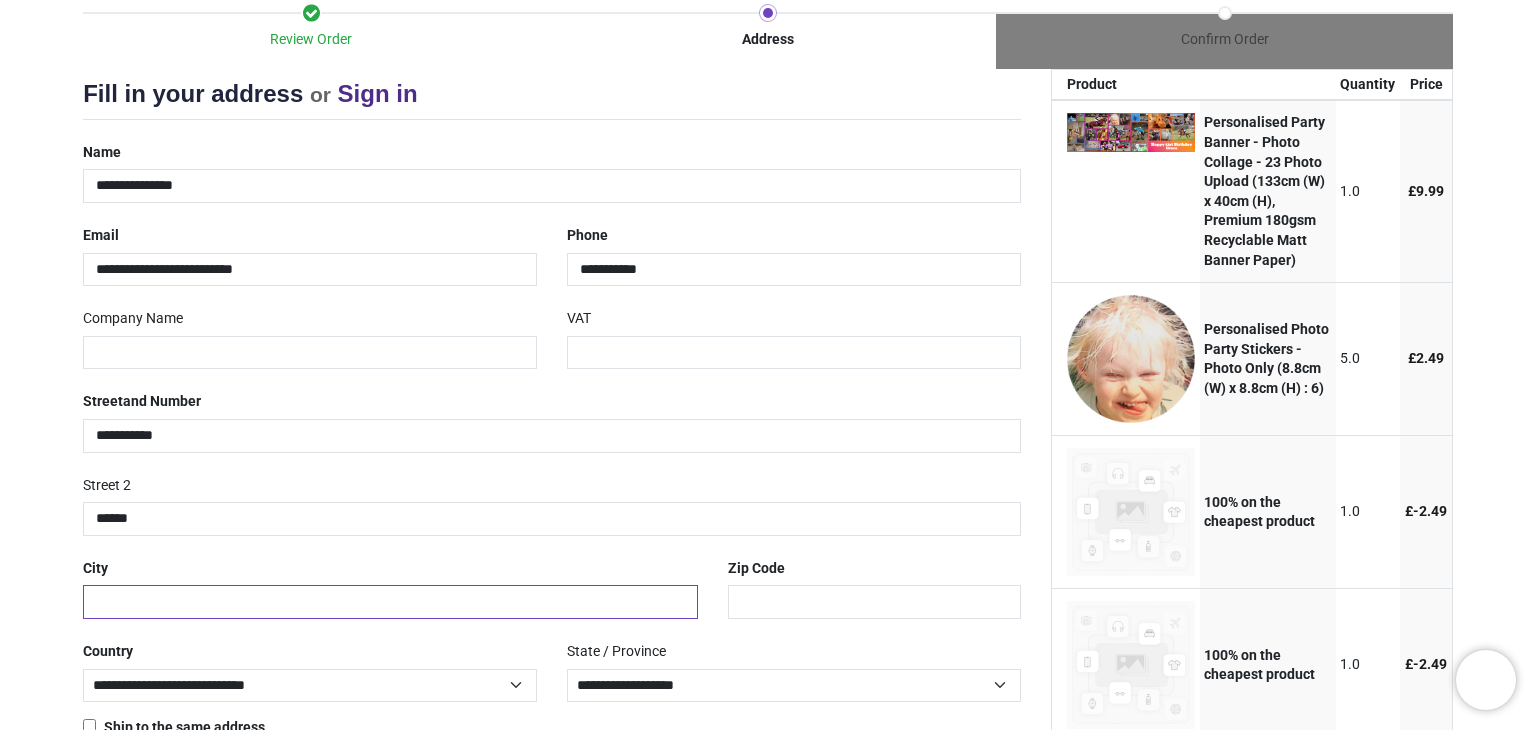 type on "**********" 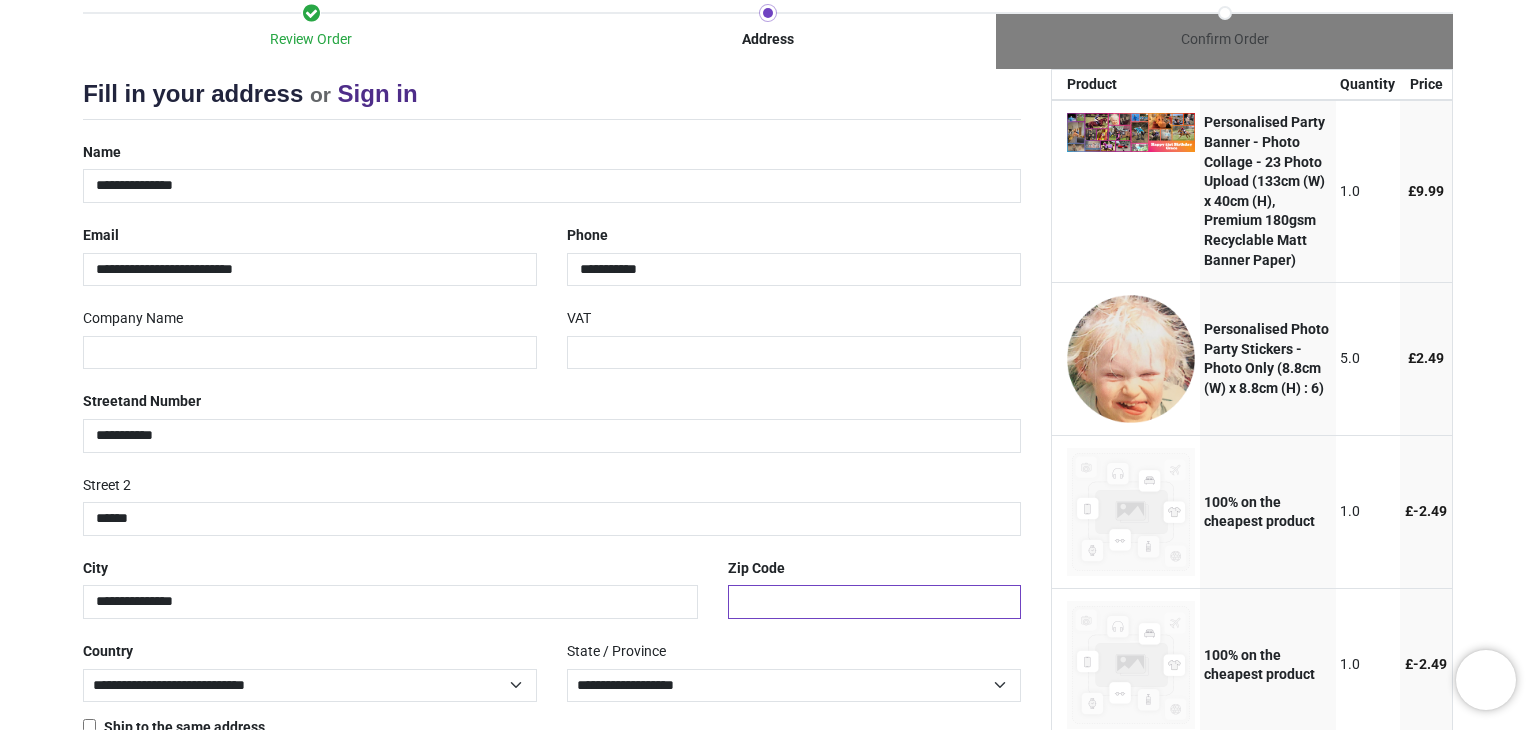 type on "********" 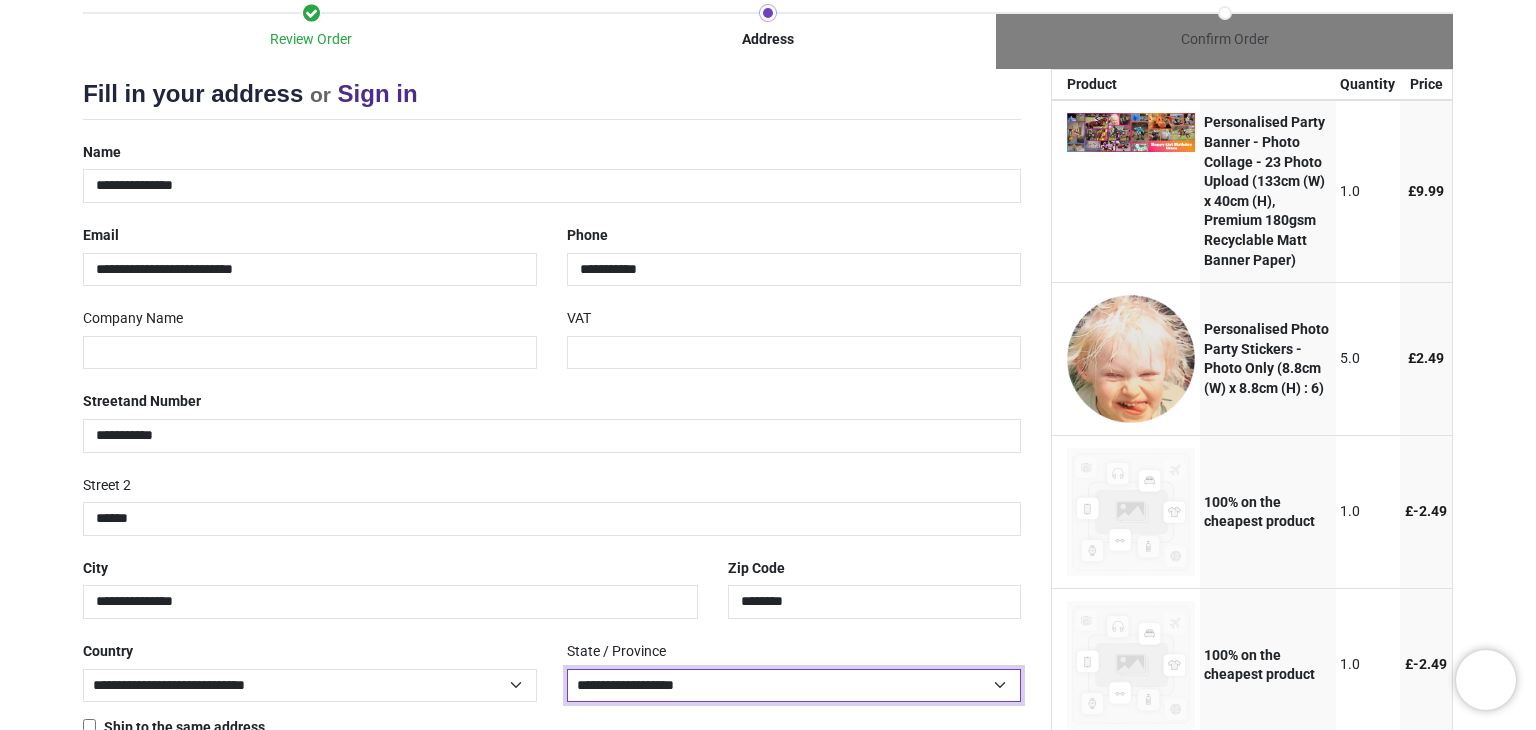 select on "***" 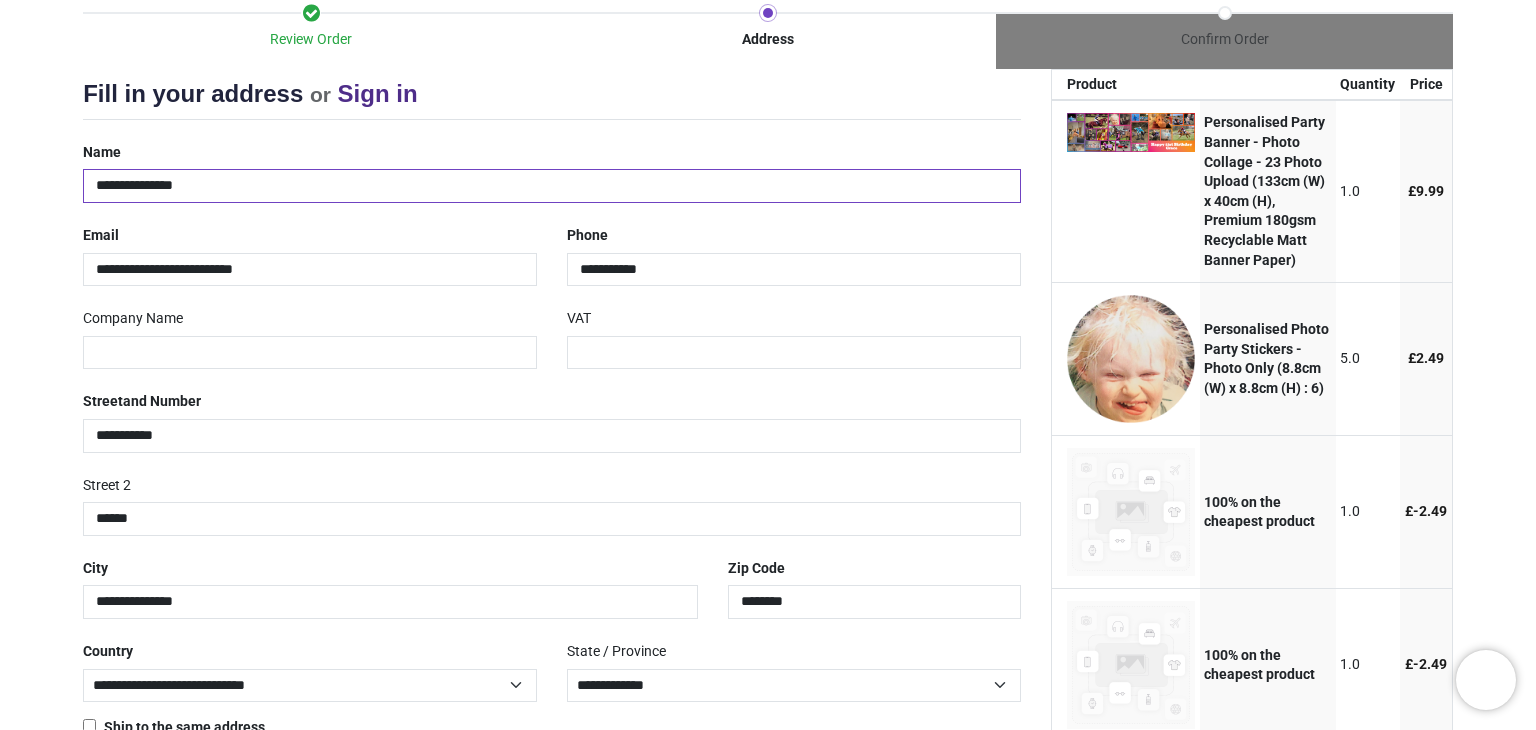 scroll, scrollTop: 371, scrollLeft: 0, axis: vertical 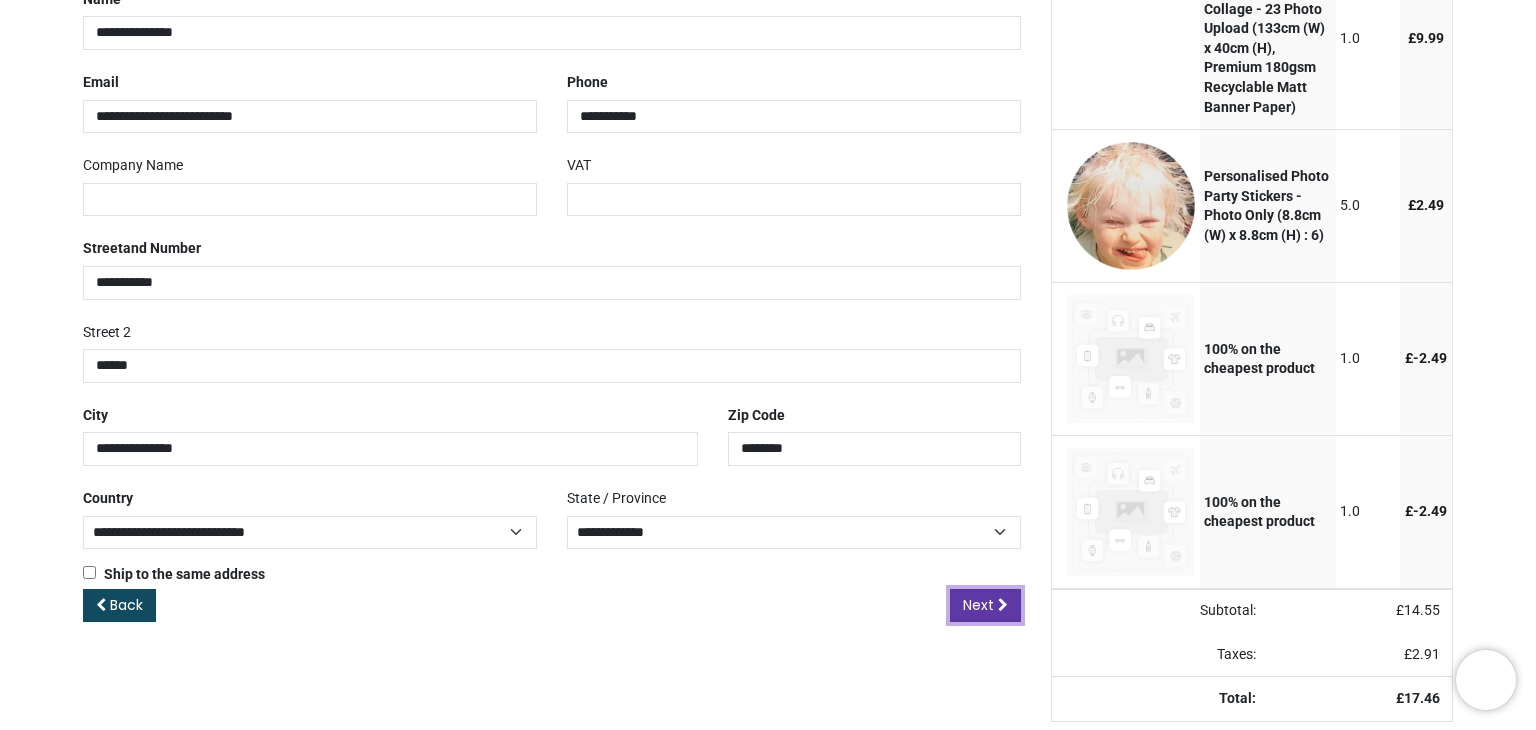 click on "Next" at bounding box center (978, 605) 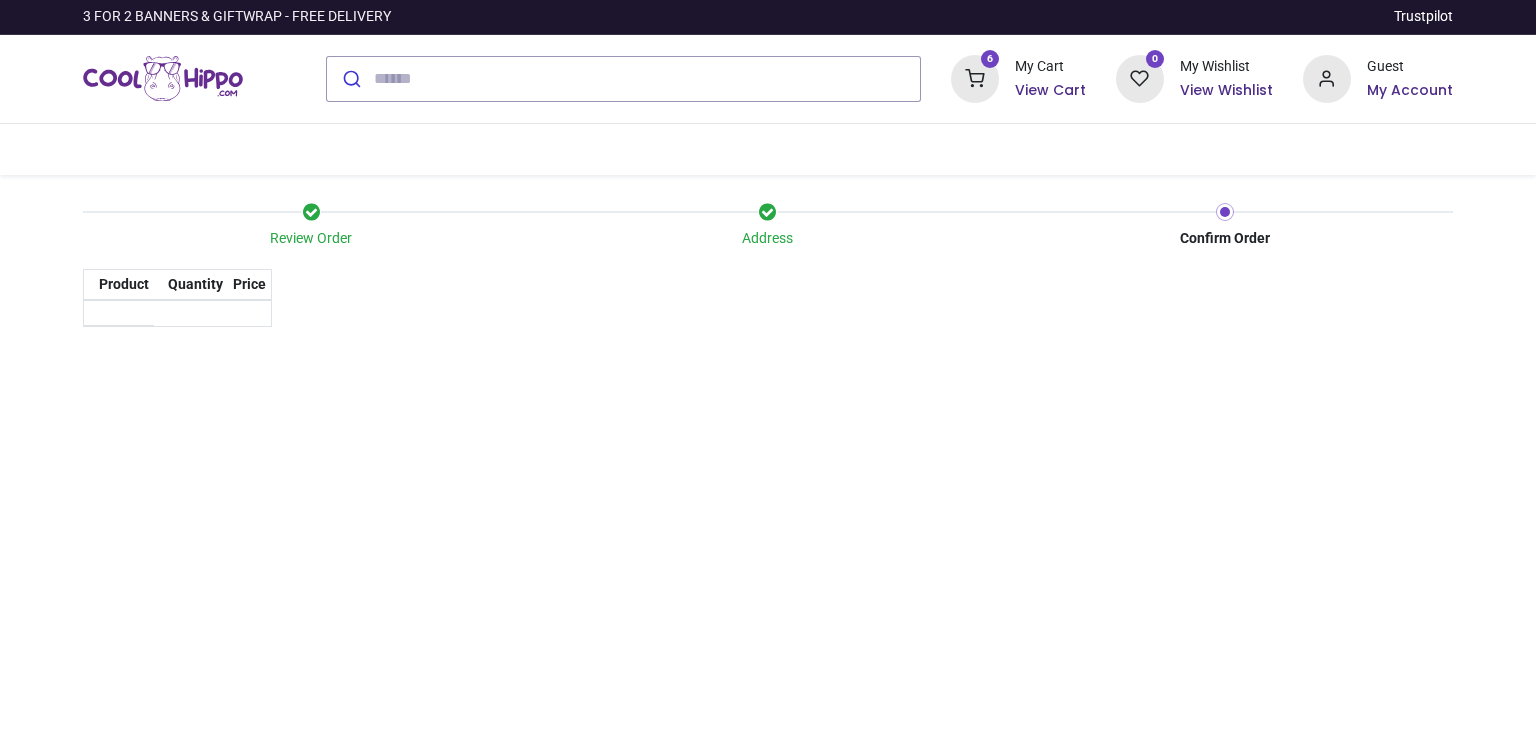 scroll, scrollTop: 0, scrollLeft: 0, axis: both 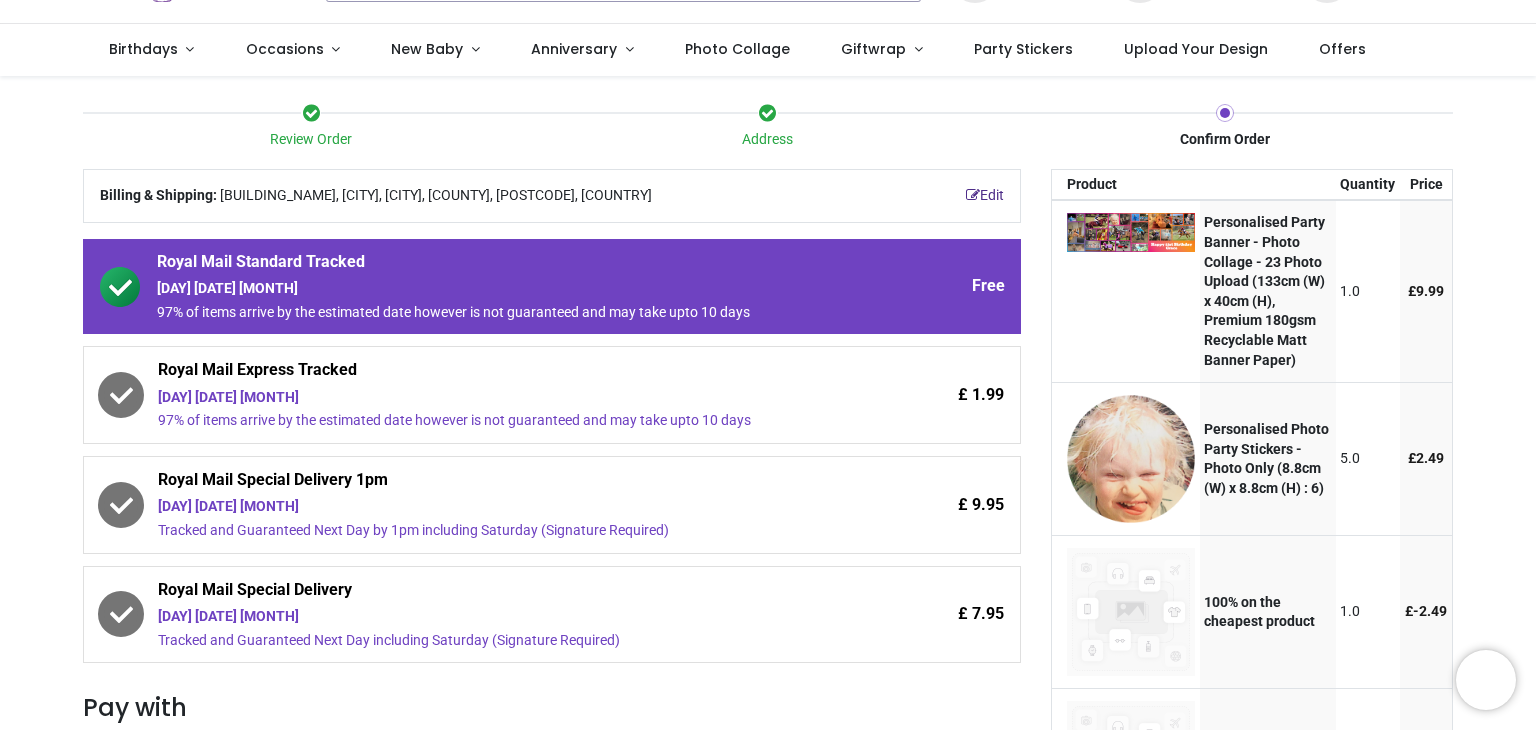 click 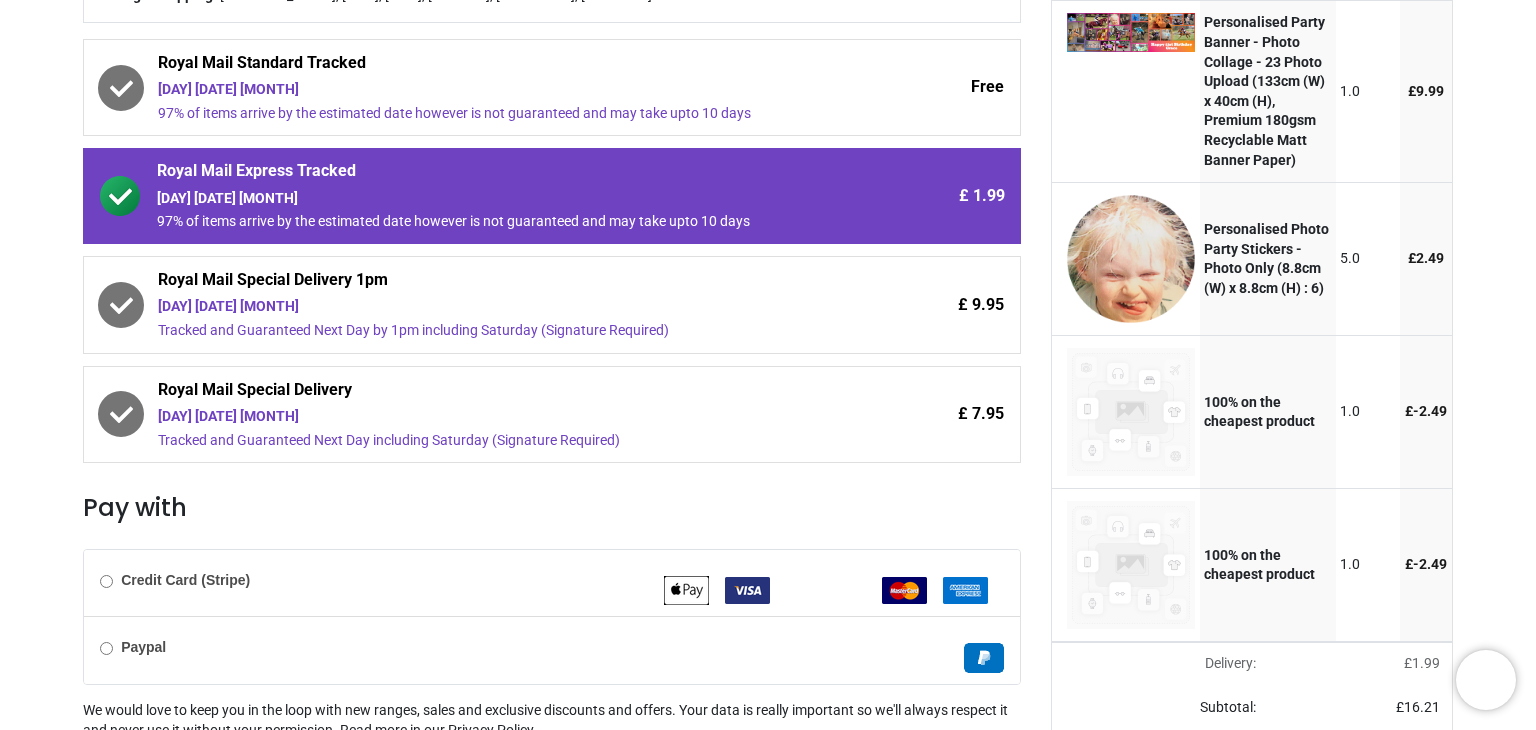 scroll, scrollTop: 400, scrollLeft: 0, axis: vertical 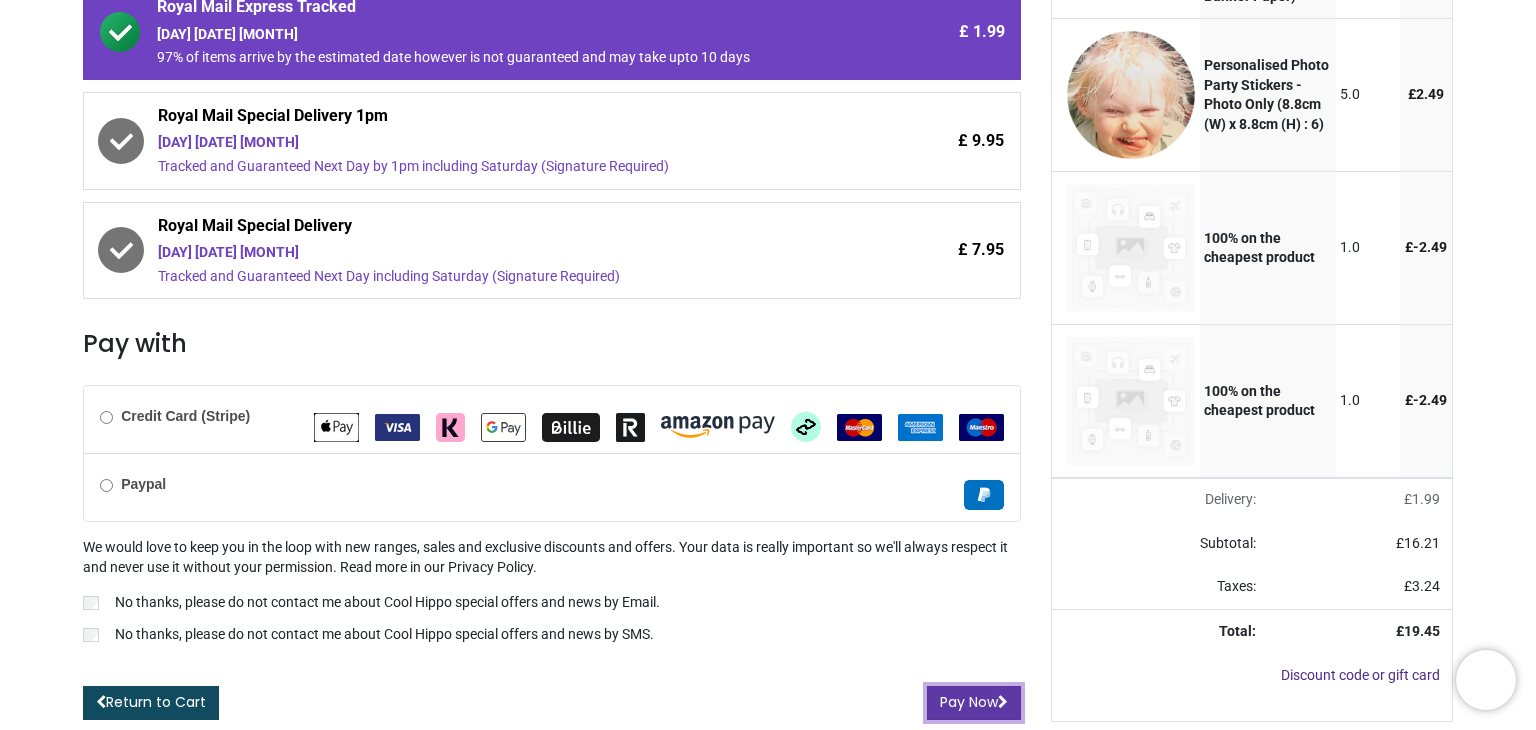 click on "Pay Now" at bounding box center [974, 703] 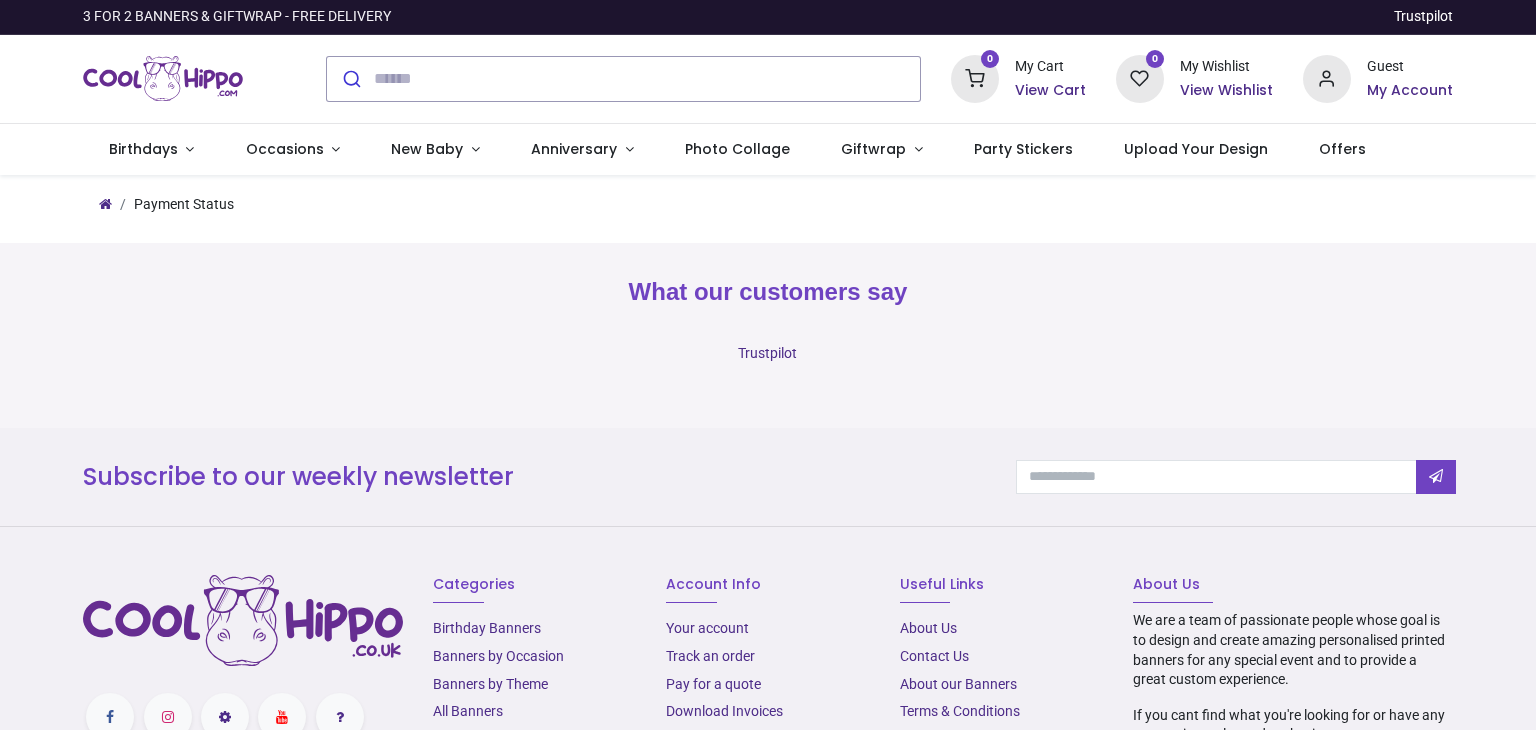 scroll, scrollTop: 0, scrollLeft: 0, axis: both 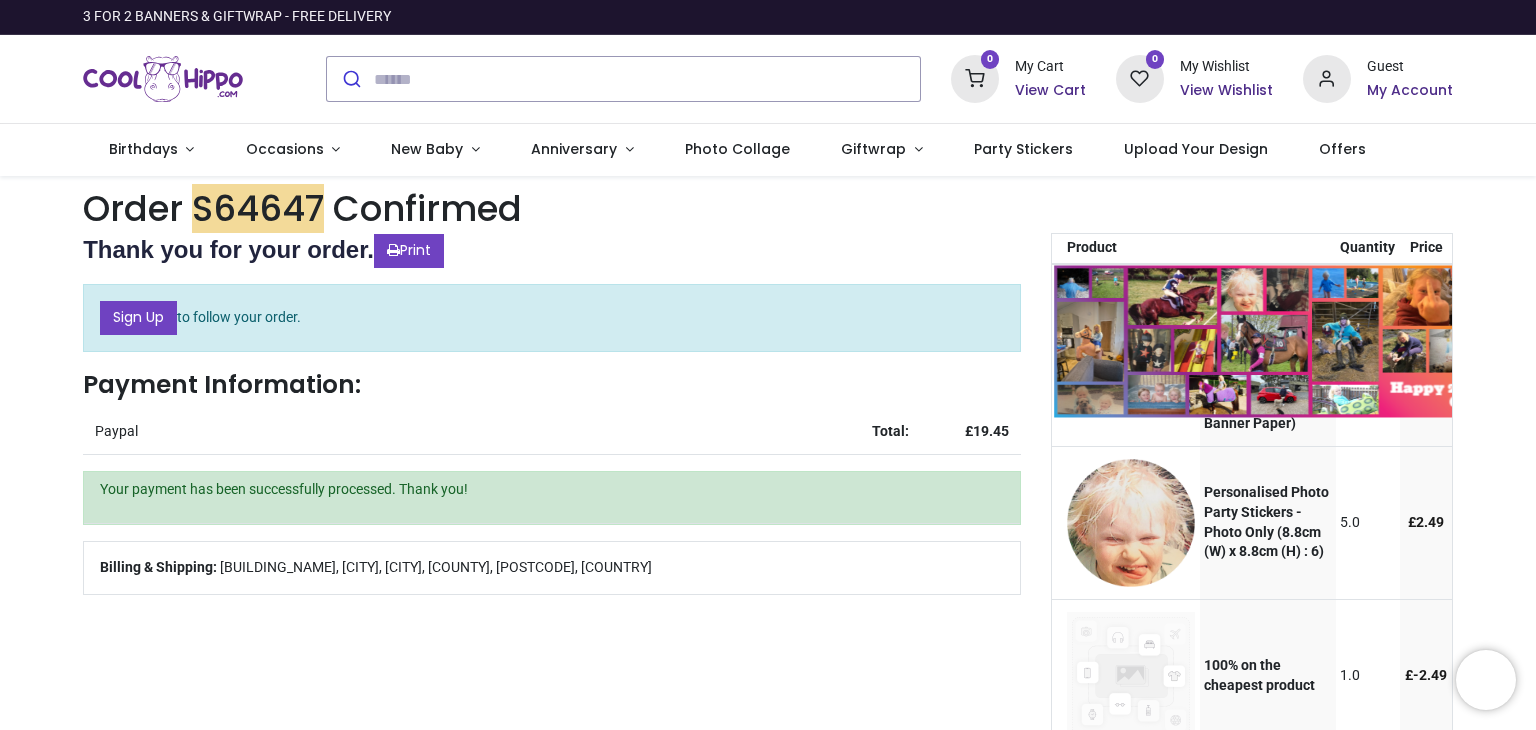 click at bounding box center [1310, 342] 